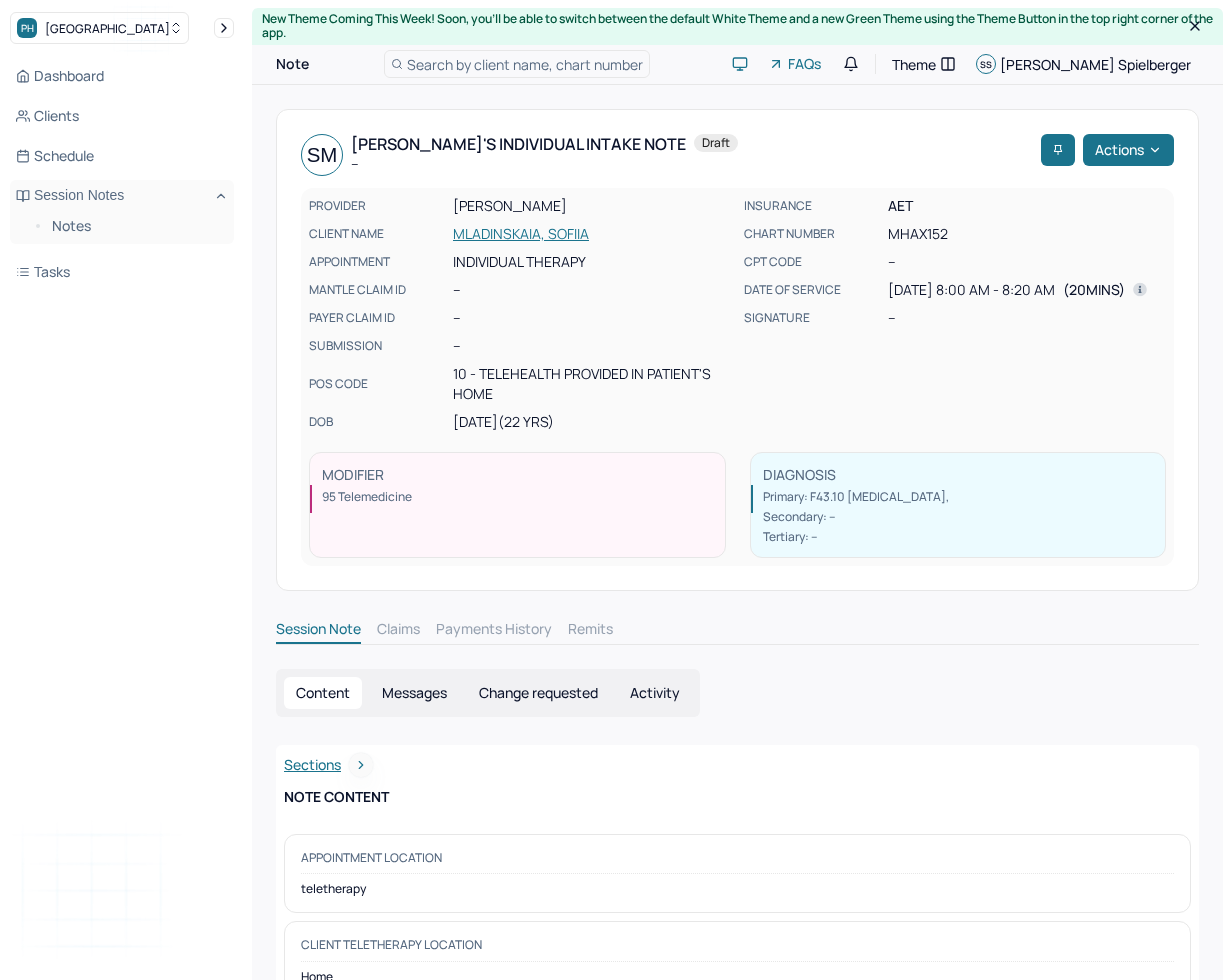 scroll, scrollTop: 0, scrollLeft: 0, axis: both 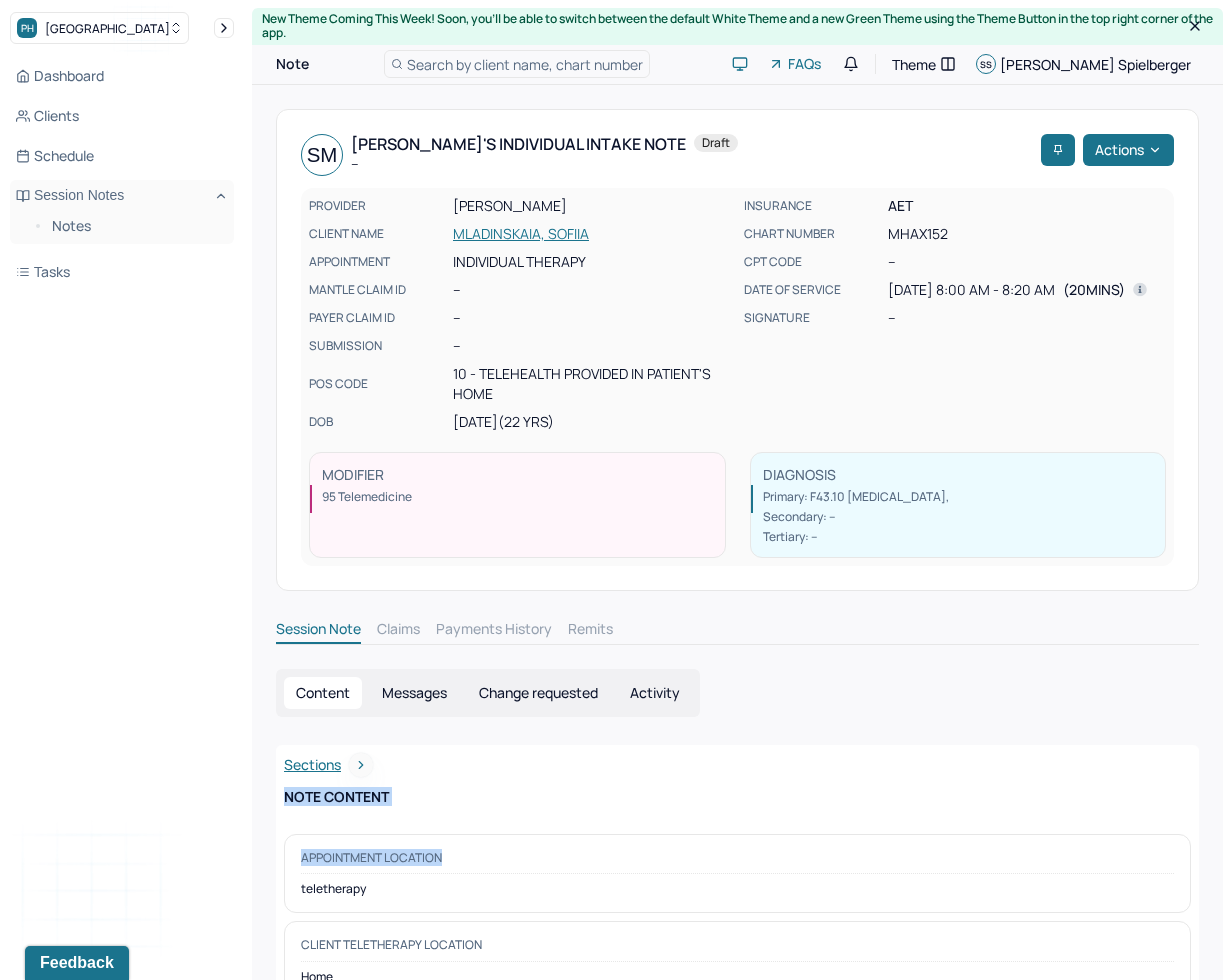 drag, startPoint x: 753, startPoint y: 764, endPoint x: 552, endPoint y: 856, distance: 221.05429 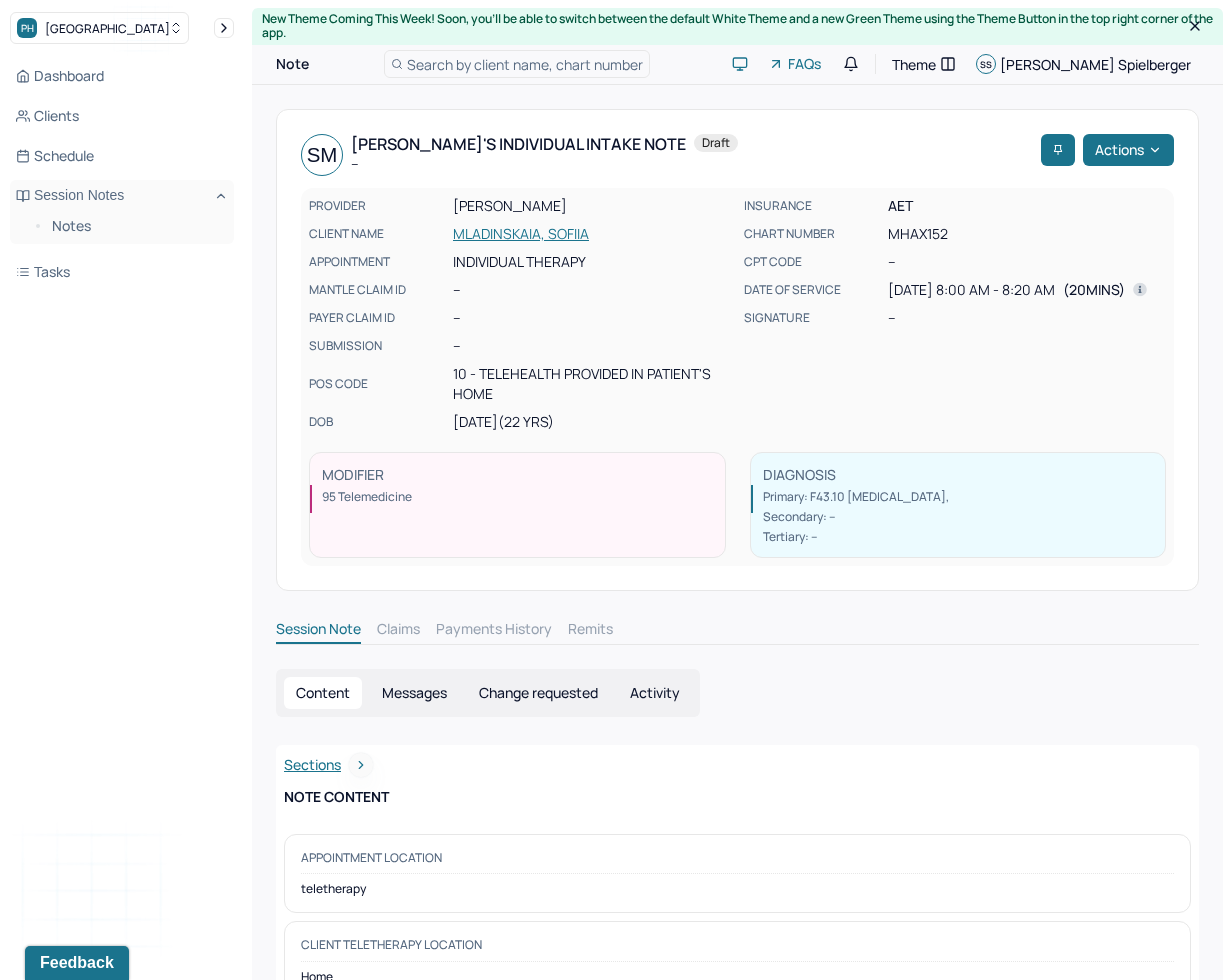 click on "Appointment location" at bounding box center (737, 862) 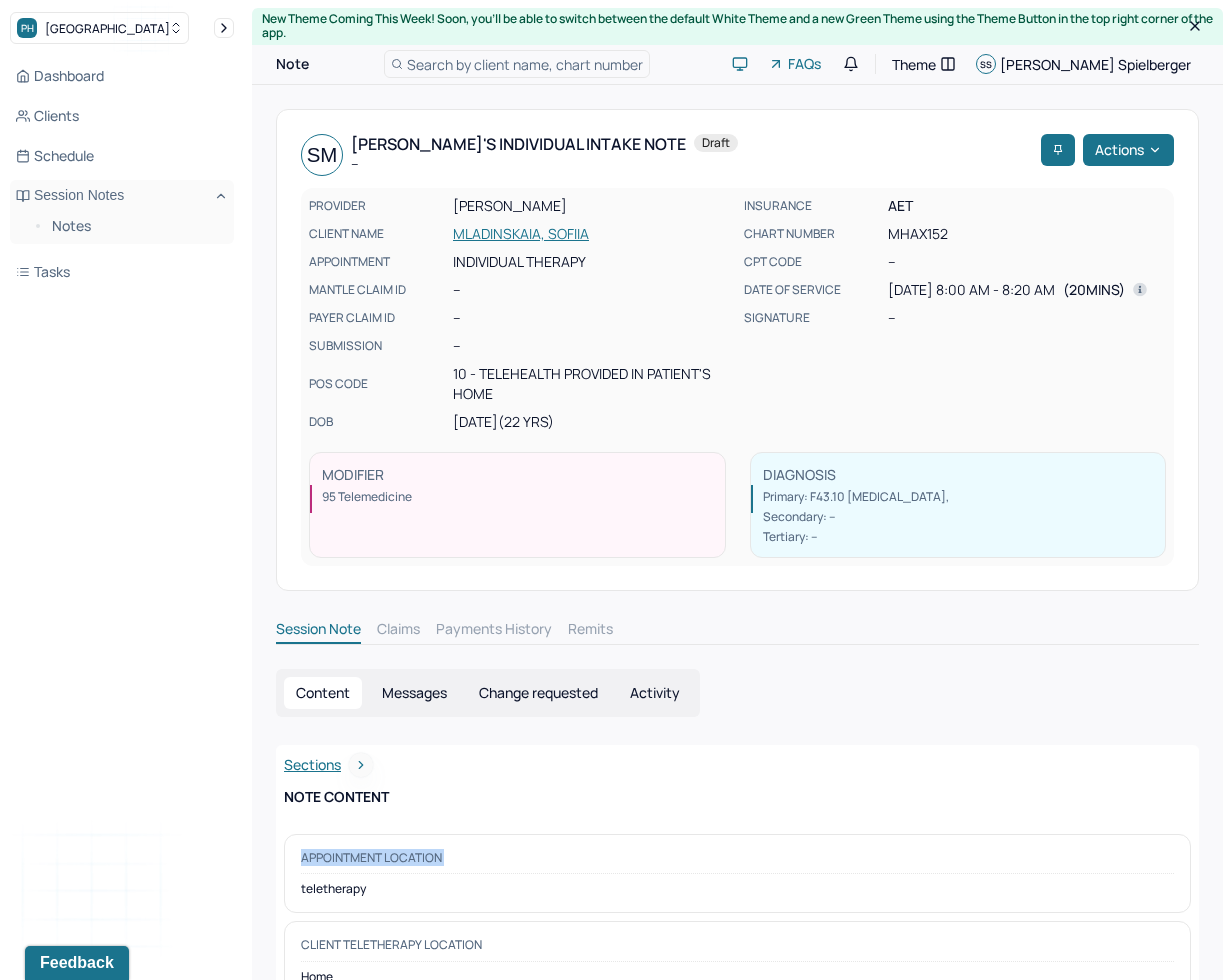 click on "Appointment location" at bounding box center [737, 862] 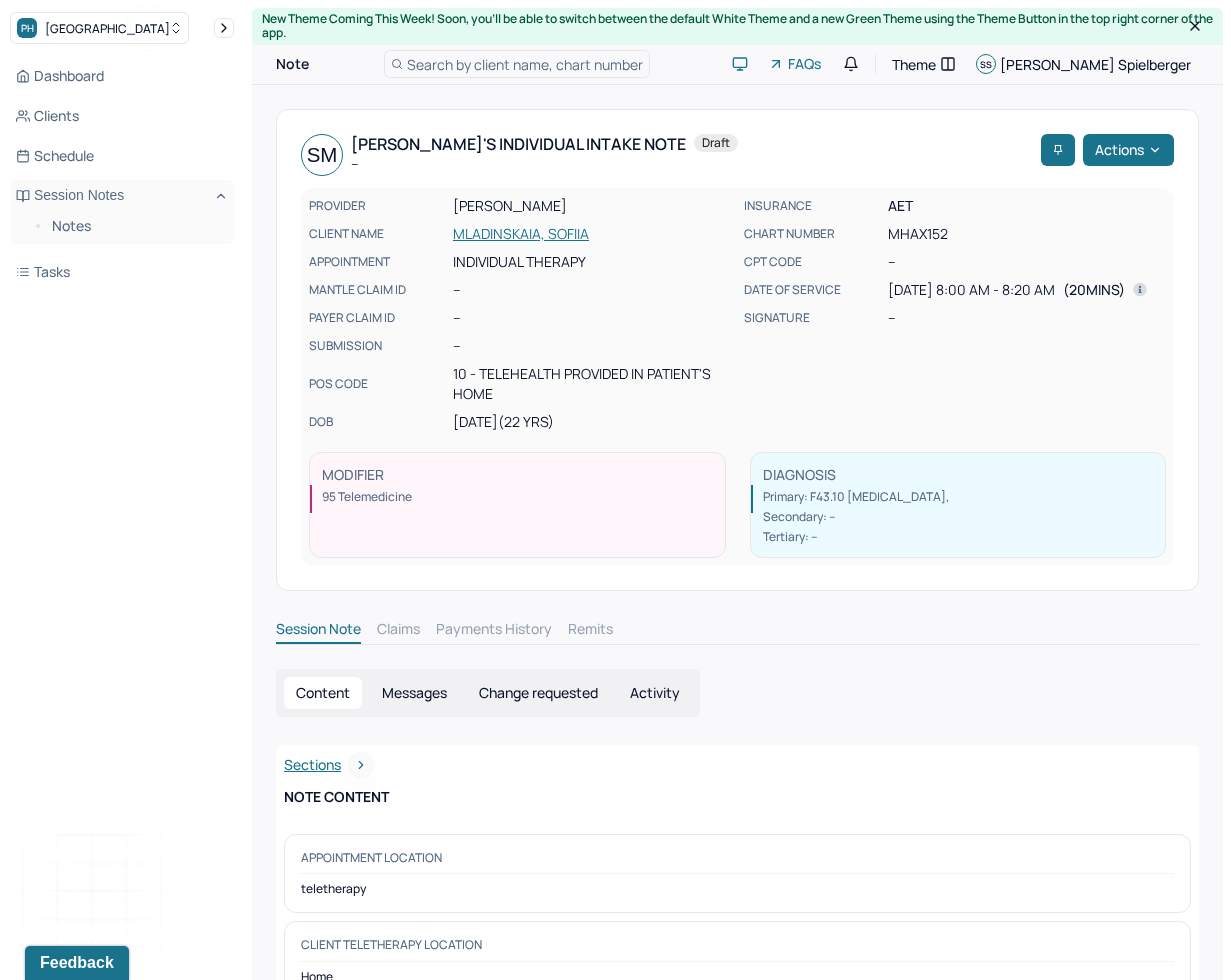 click on "teletherapy" at bounding box center (737, 889) 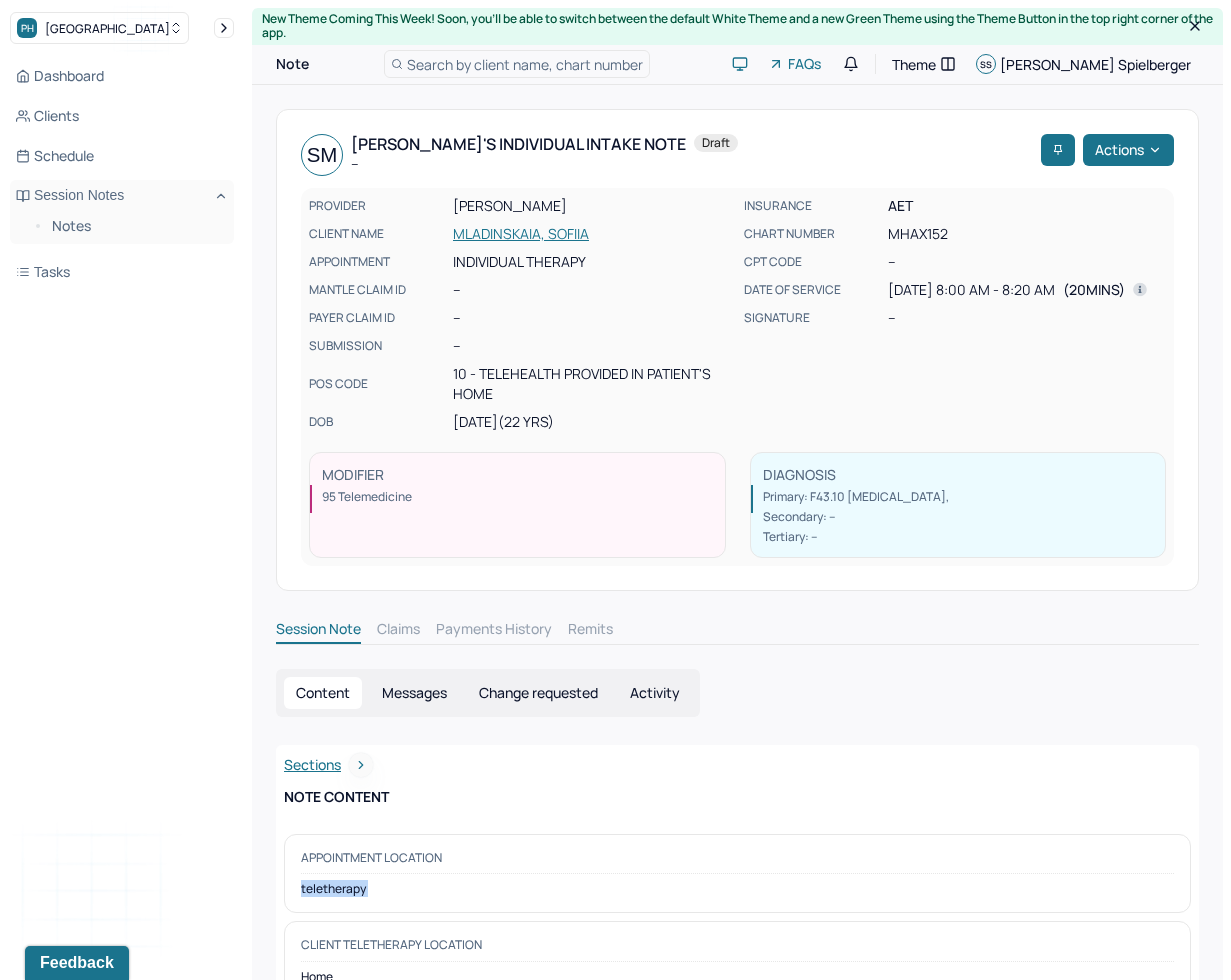click on "teletherapy" at bounding box center [737, 889] 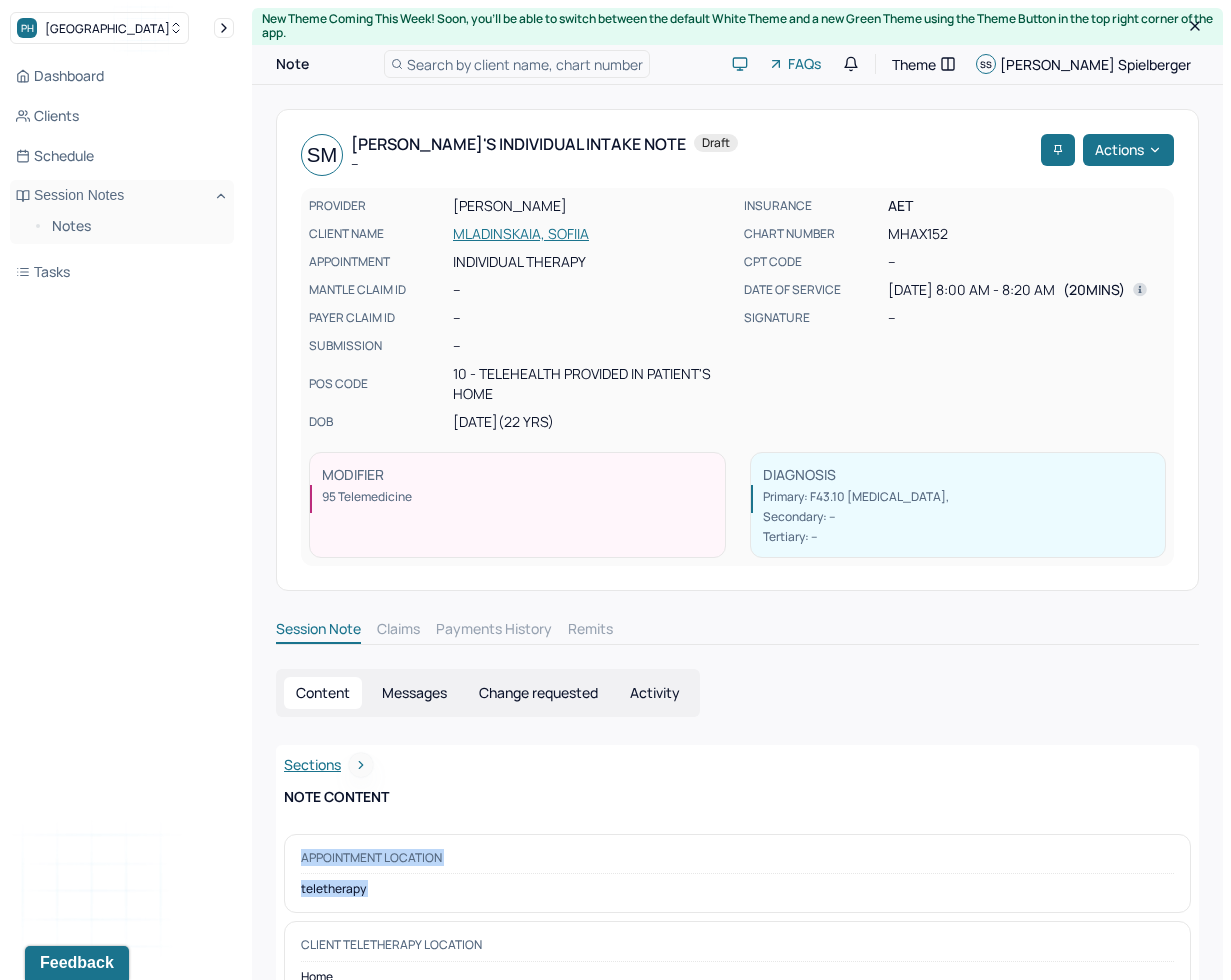 click on "Appointment location" at bounding box center [371, 858] 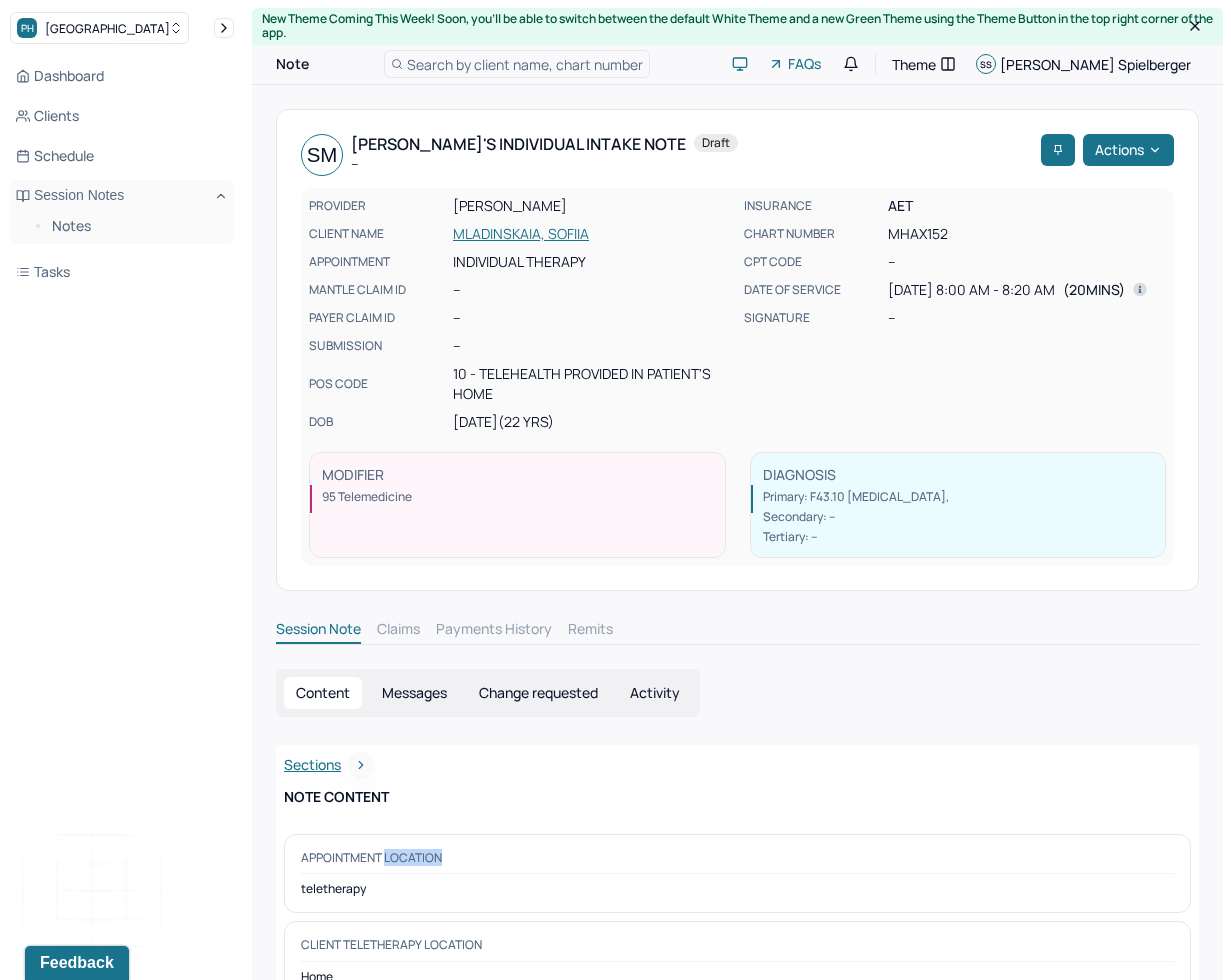 click on "Appointment location" at bounding box center (371, 858) 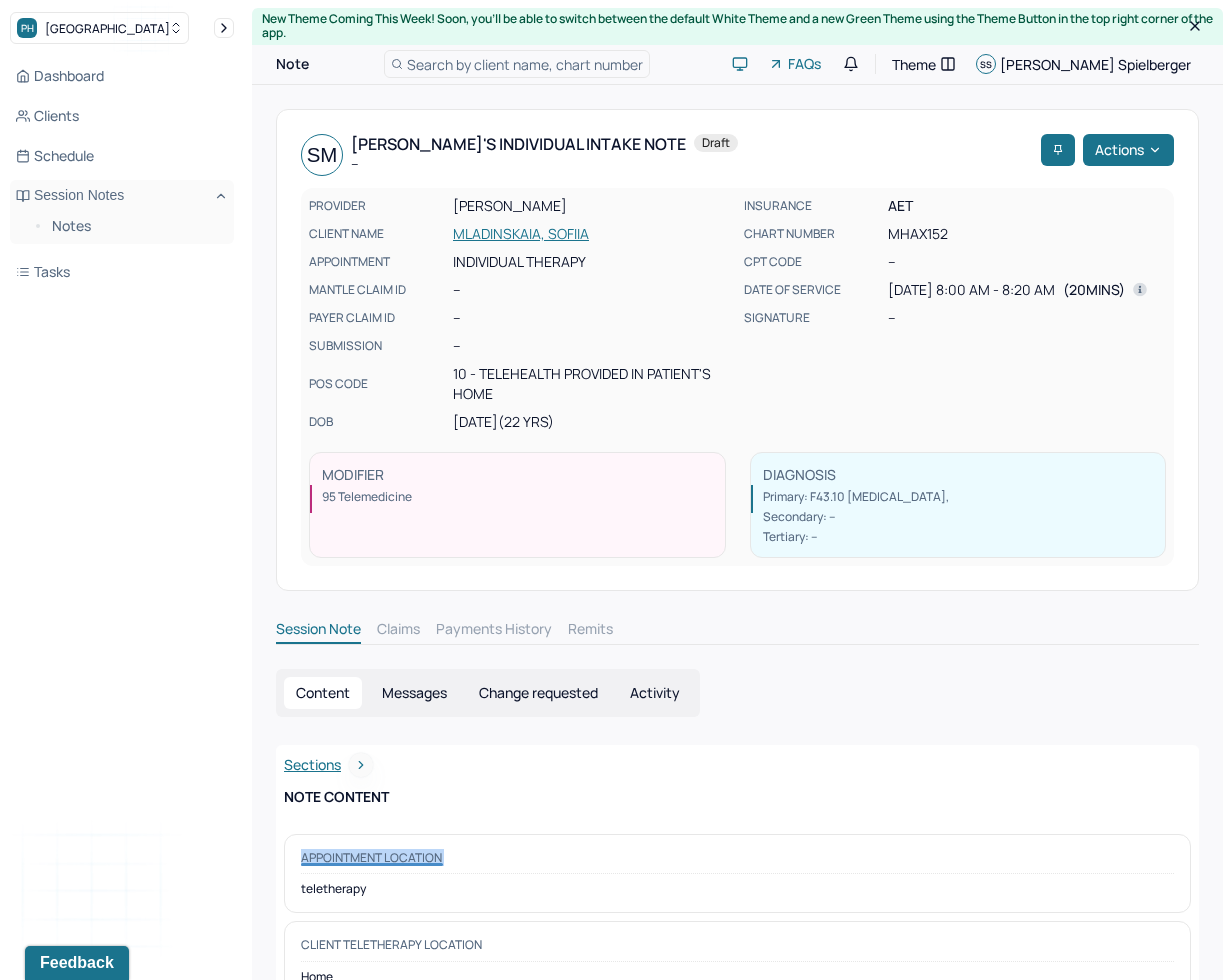 click on "PH Park Hill Dashboard Clients Schedule Session Notes Notes Tasks SS [PERSON_NAME] provider Logout   New Theme Coming This Week! Soon, you’ll be able to switch between the default White Theme and a new Green Theme using the Theme Button in the top right corner of the app.  Note Search by client name, chart number  FAQs Theme SS [PERSON_NAME] SM [PERSON_NAME]'s   Individual intake note -- Draft Actions PROVIDER [PERSON_NAME] CLIENT NAME MLADINSKAIA, SOFIIA APPOINTMENT Individual therapy   MANTLE CLAIM ID -- PAYER CLAIM ID -- SUBMISSION -- POS CODE 10 - Telehealth Provided in Patient's Home DOB [DEMOGRAPHIC_DATA]  (22 Yrs) INSURANCE AET CHART NUMBER MHAX152 CPT CODE -- DATE OF SERVICE [DATE]   8:00 AM   -   8:20 AM ( 20mins ) SIGNATURE -- MODIFIER 95 Telemedicine DIAGNOSIS Primary:   F43.10 [MEDICAL_DATA] ,  Secondary:   -- Tertiary:   -- Session Note Claims Payments History Remits Content Messages Change requested Activity Sections Identity Summary" at bounding box center (615, 5397) 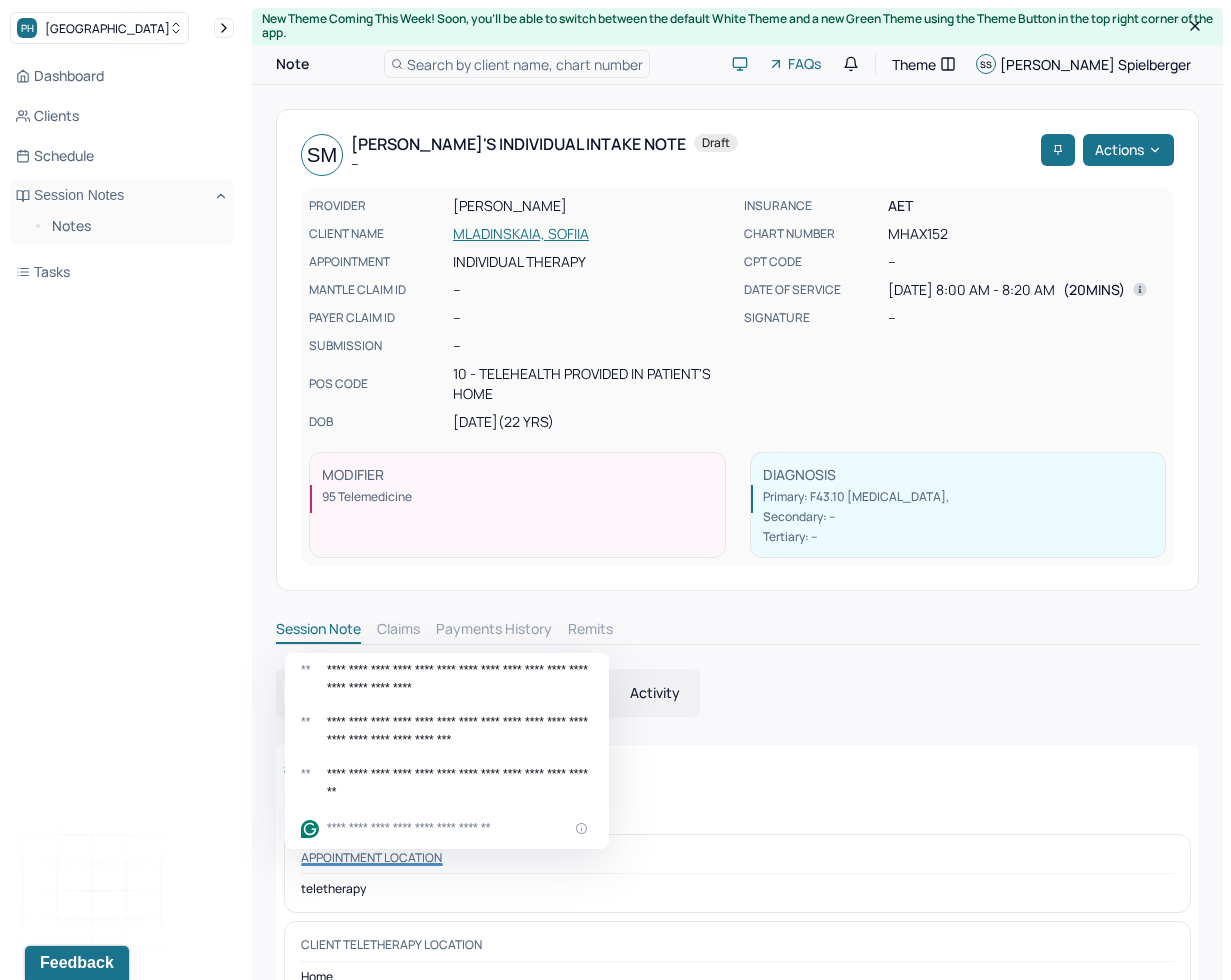 click 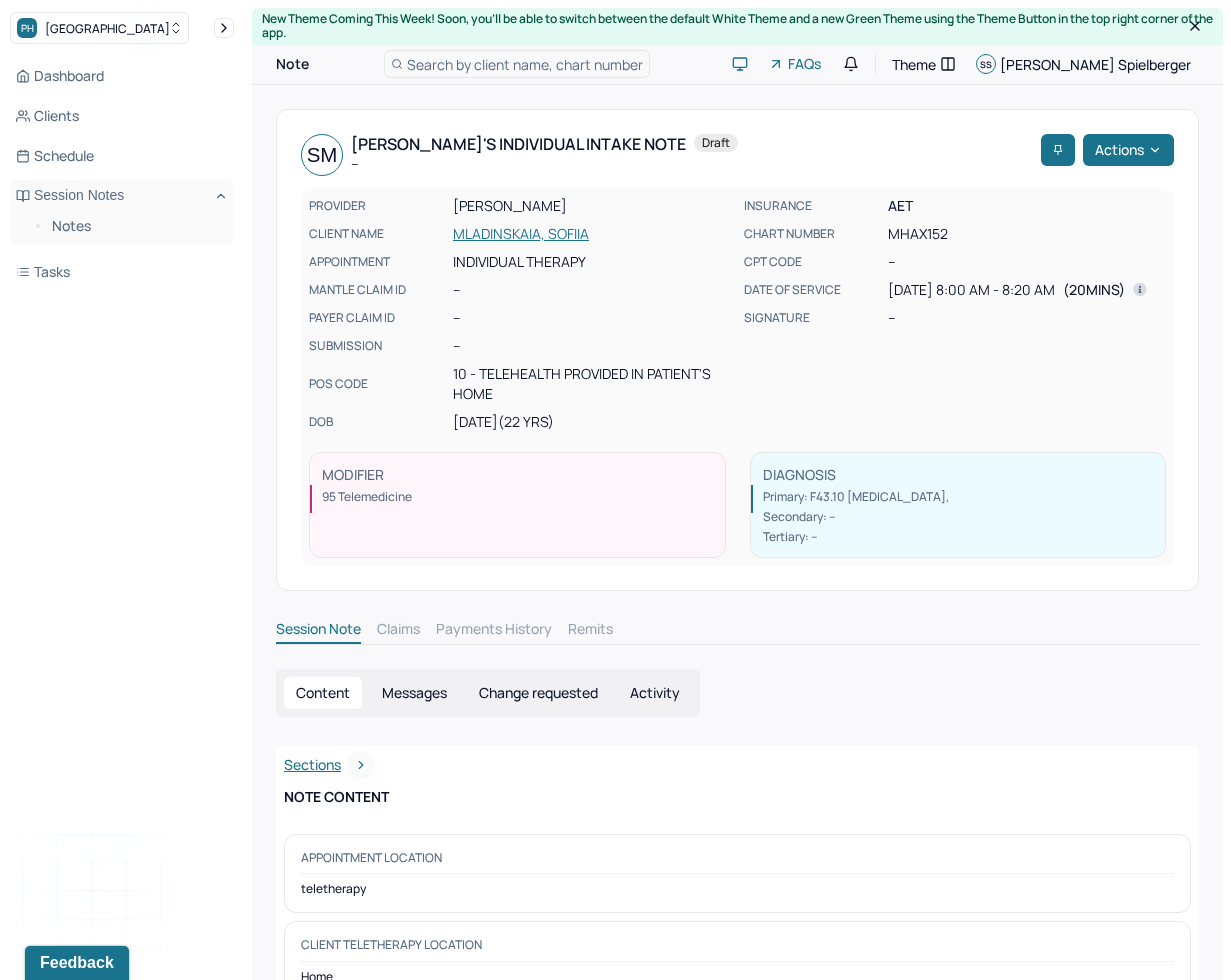 click on "Appointment location teletherapy" at bounding box center [737, 874] 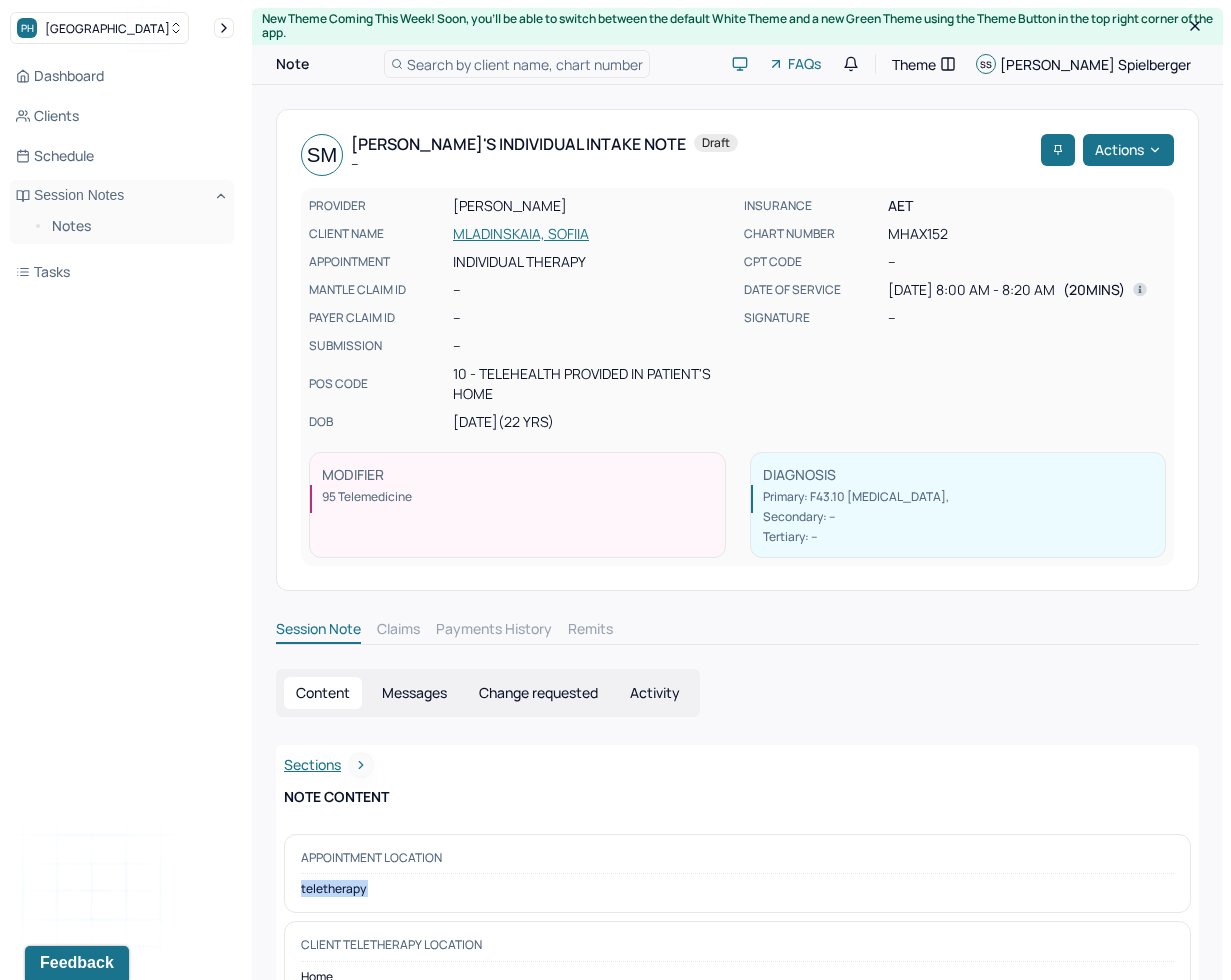 click on "Appointment location teletherapy" at bounding box center [737, 874] 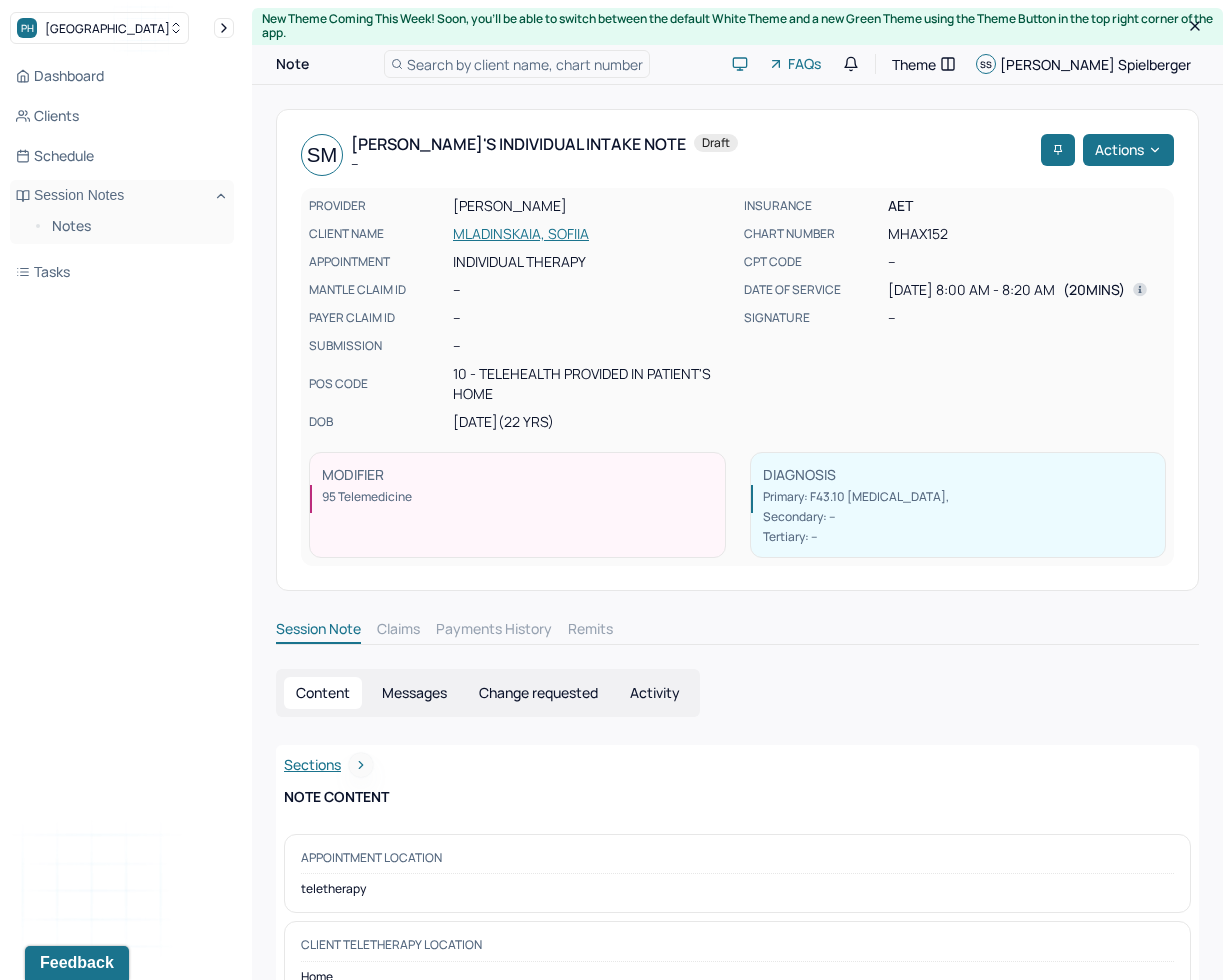 click on "Client Teletherapy Location" at bounding box center [391, 945] 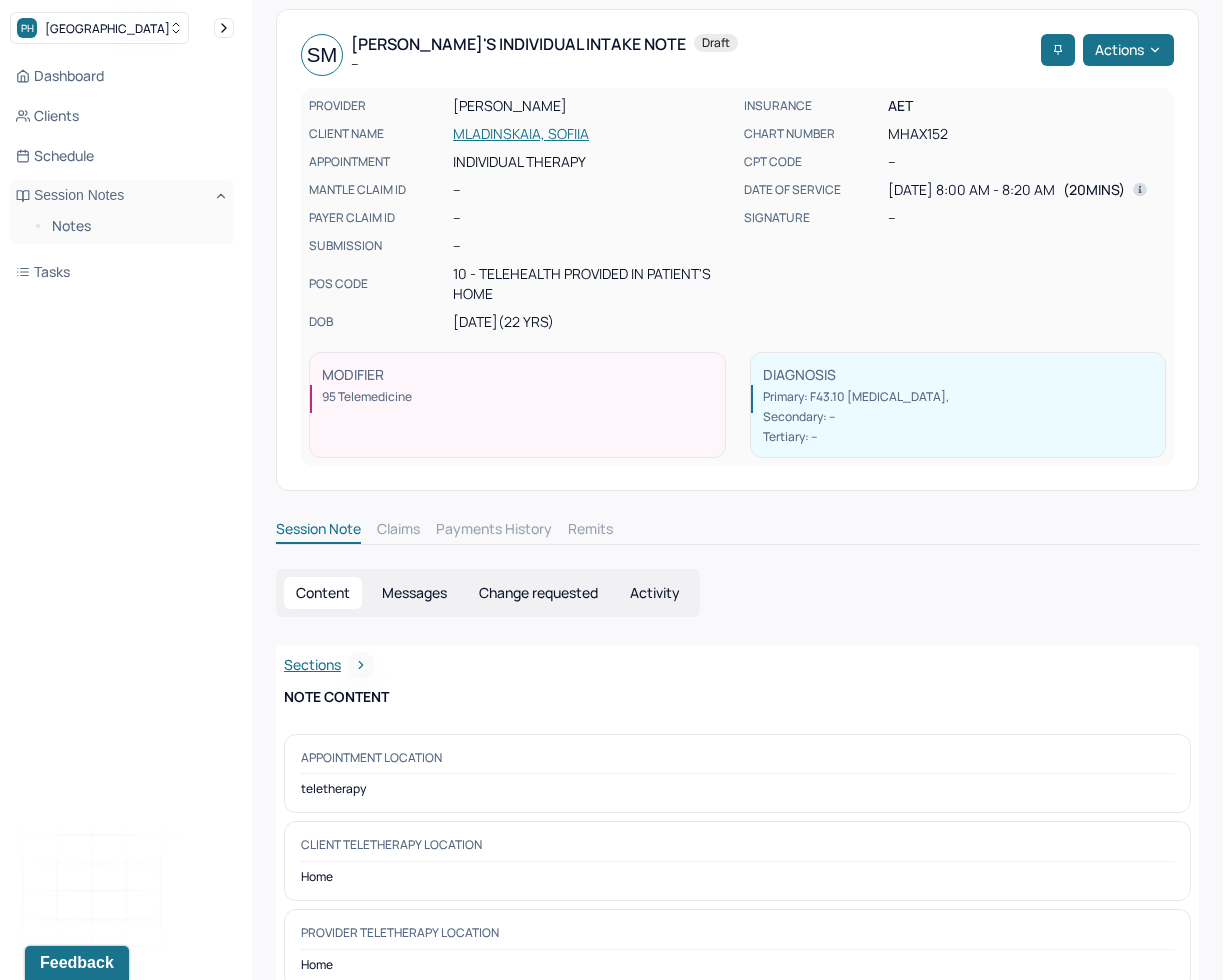 scroll, scrollTop: 150, scrollLeft: 0, axis: vertical 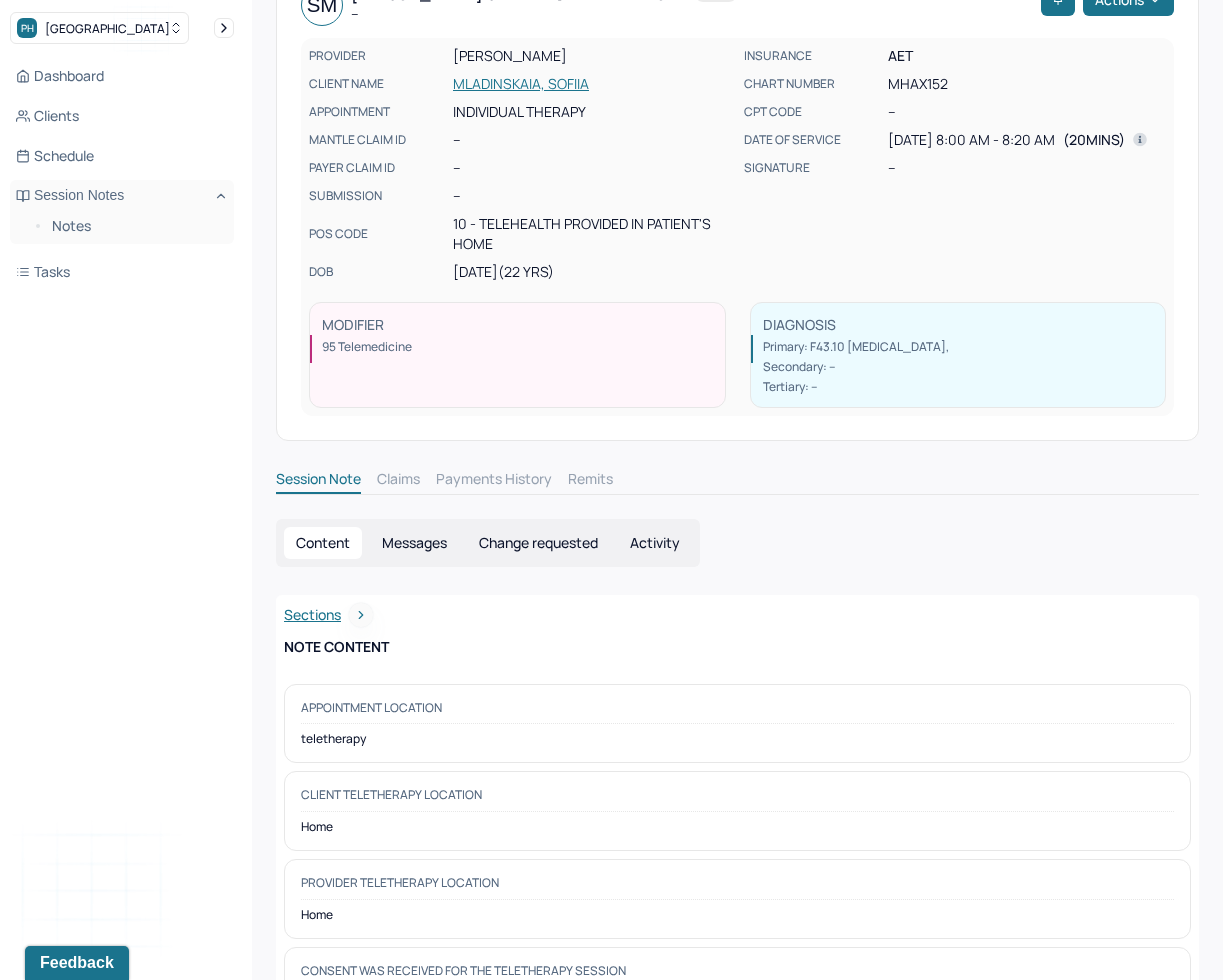 click on "Appointment location teletherapy" at bounding box center (737, 724) 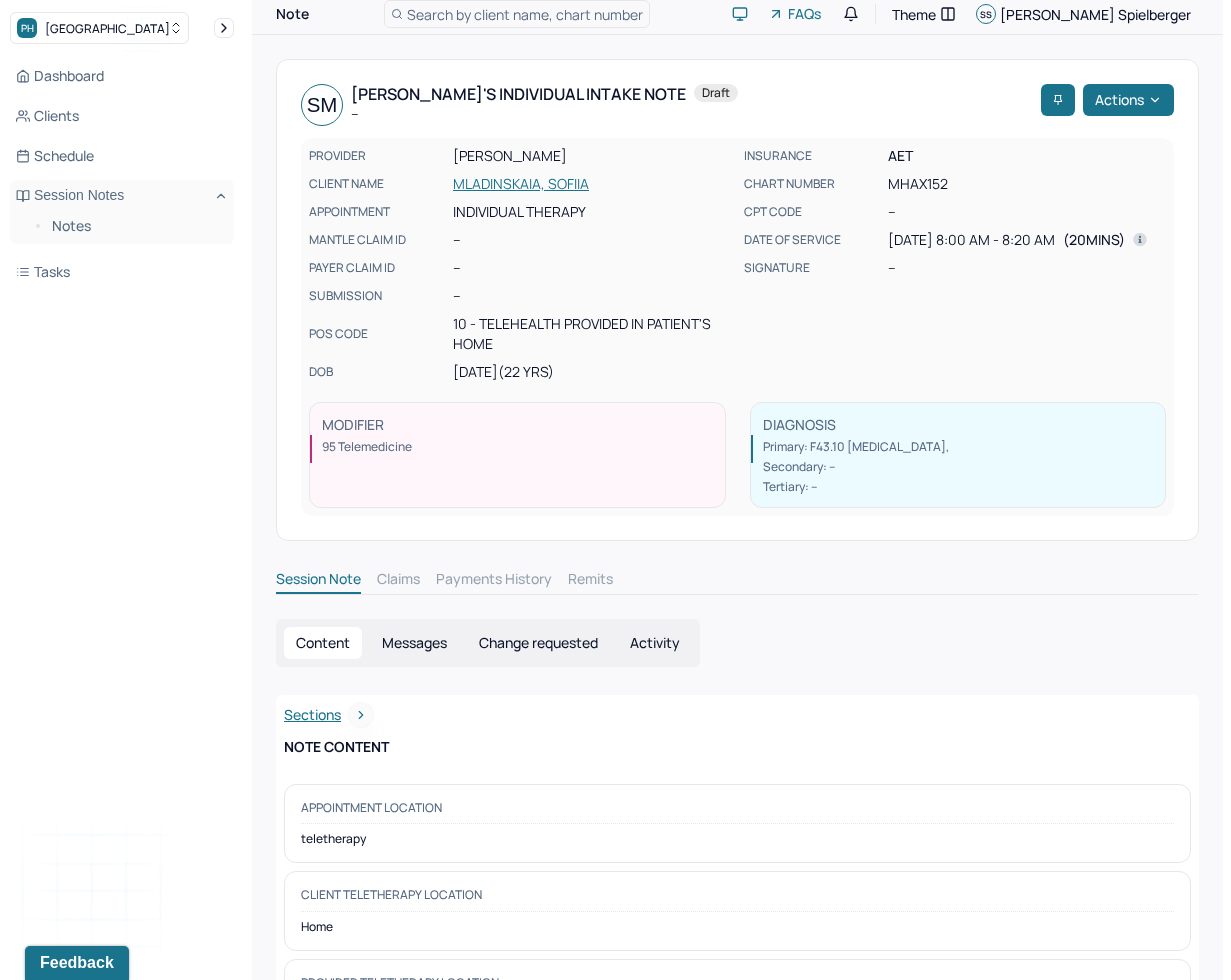 scroll, scrollTop: 100, scrollLeft: 0, axis: vertical 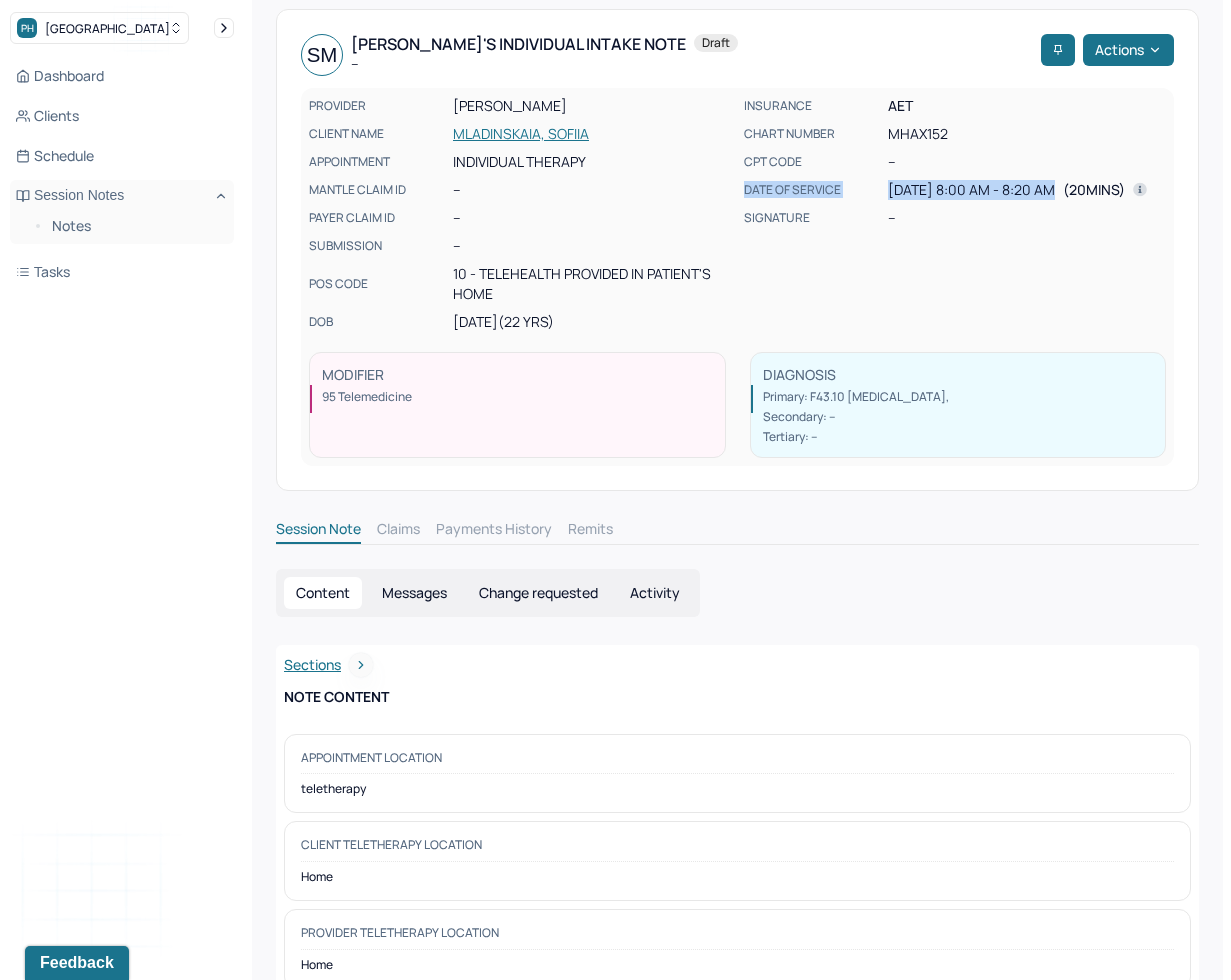 drag, startPoint x: 997, startPoint y: 210, endPoint x: 896, endPoint y: 171, distance: 108.26819 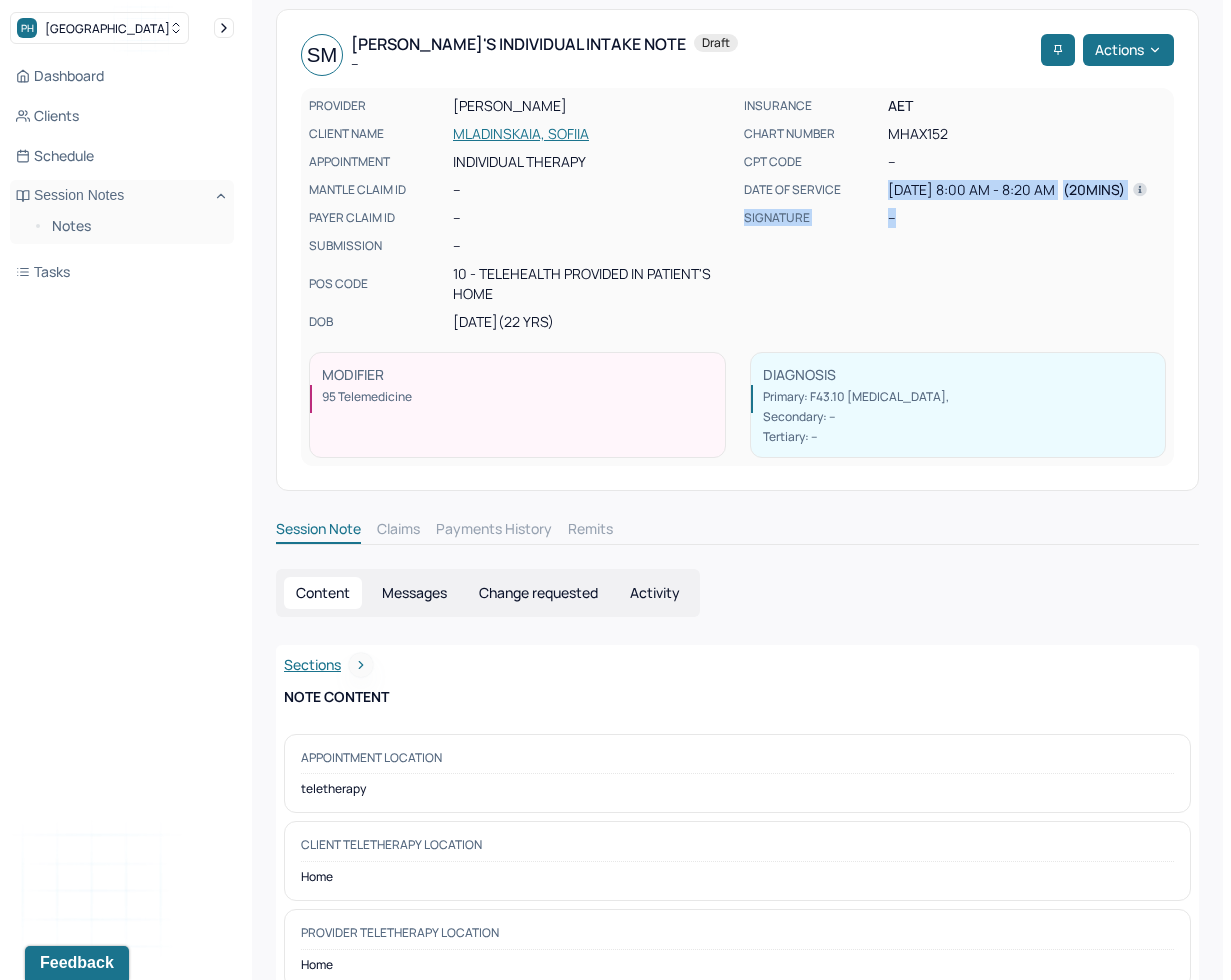 drag, startPoint x: 882, startPoint y: 182, endPoint x: 953, endPoint y: 241, distance: 92.31468 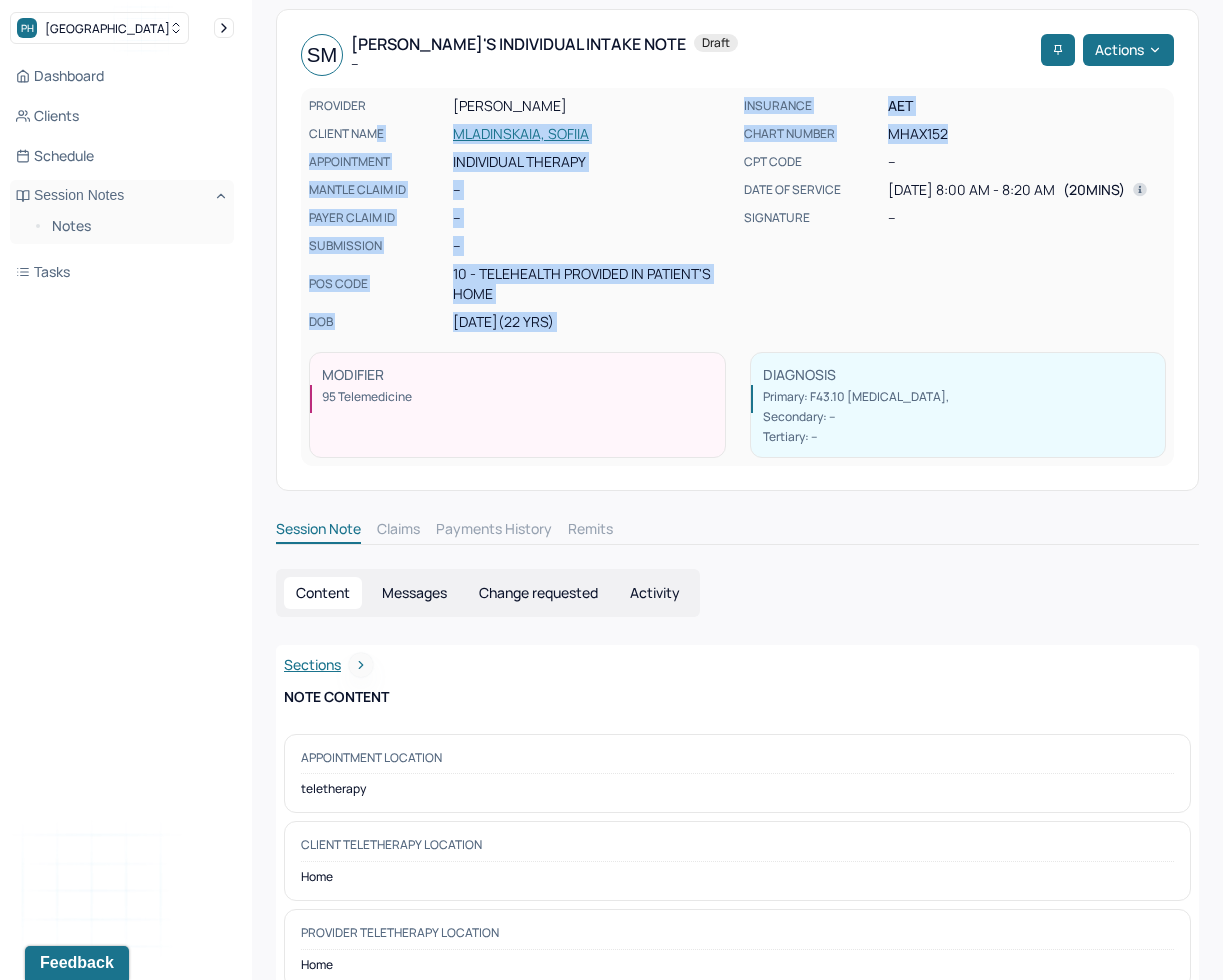 drag, startPoint x: 960, startPoint y: 129, endPoint x: 379, endPoint y: 119, distance: 581.08606 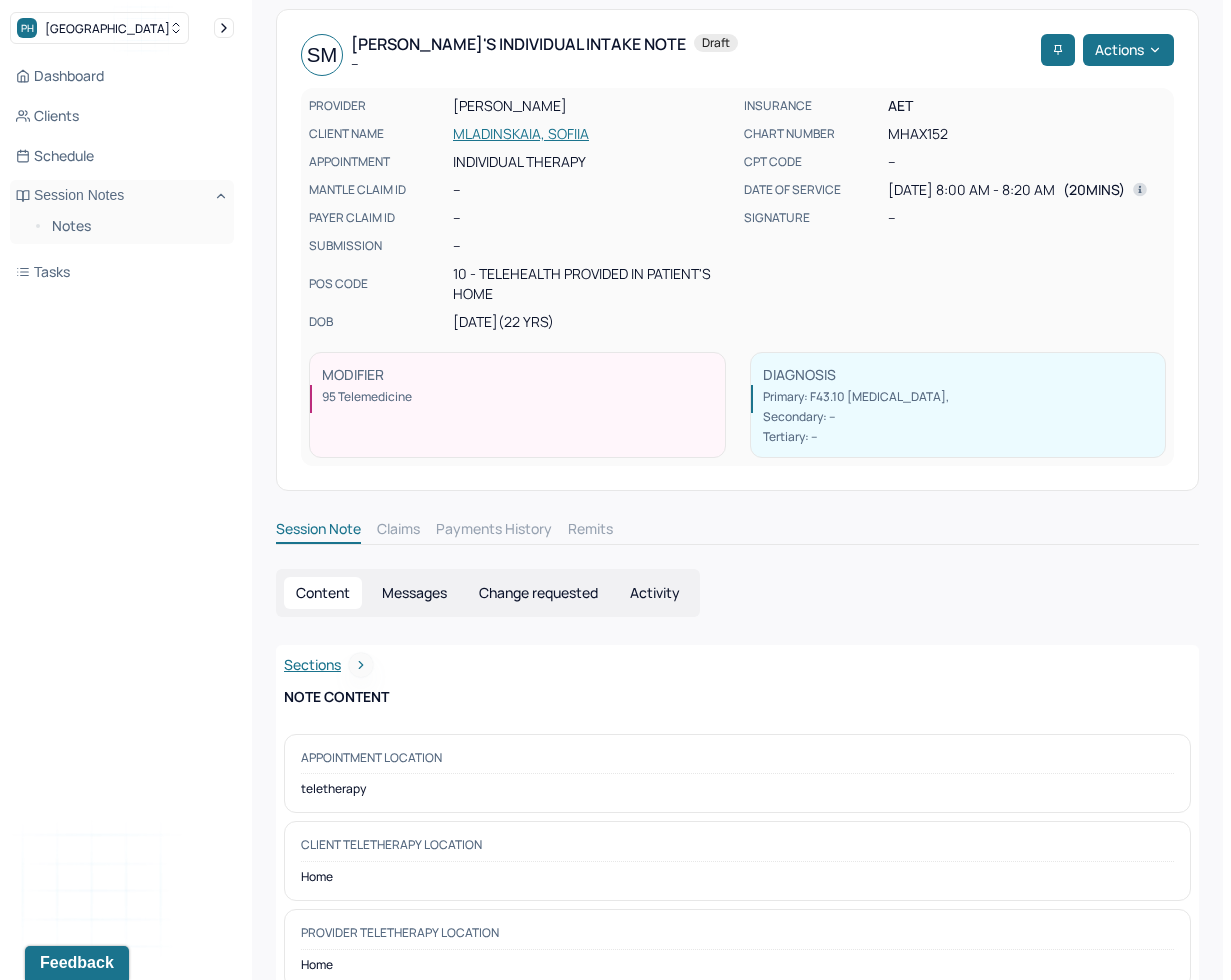 drag, startPoint x: 624, startPoint y: 326, endPoint x: 450, endPoint y: 279, distance: 180.23596 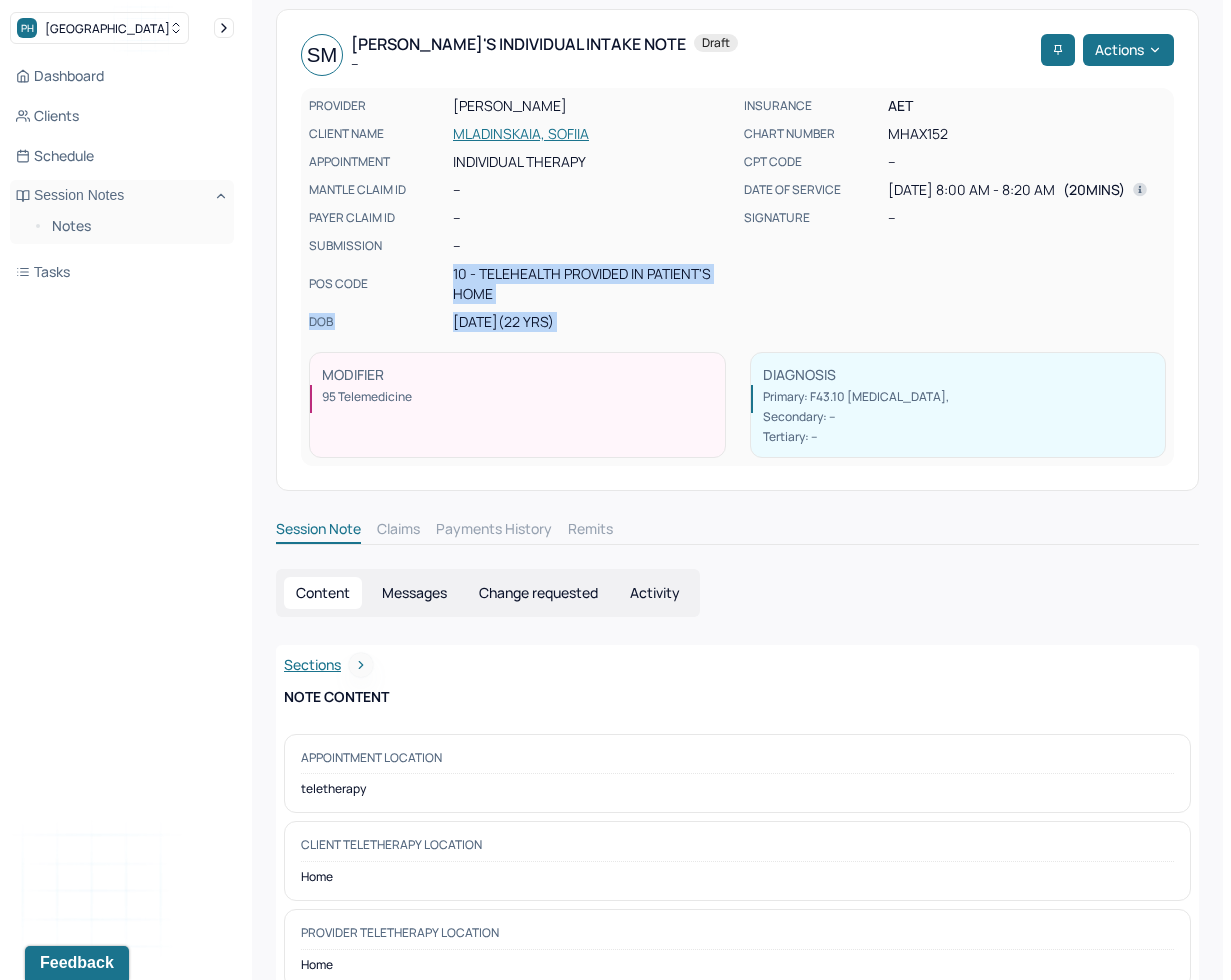 drag, startPoint x: 450, startPoint y: 279, endPoint x: 592, endPoint y: 322, distance: 148.36778 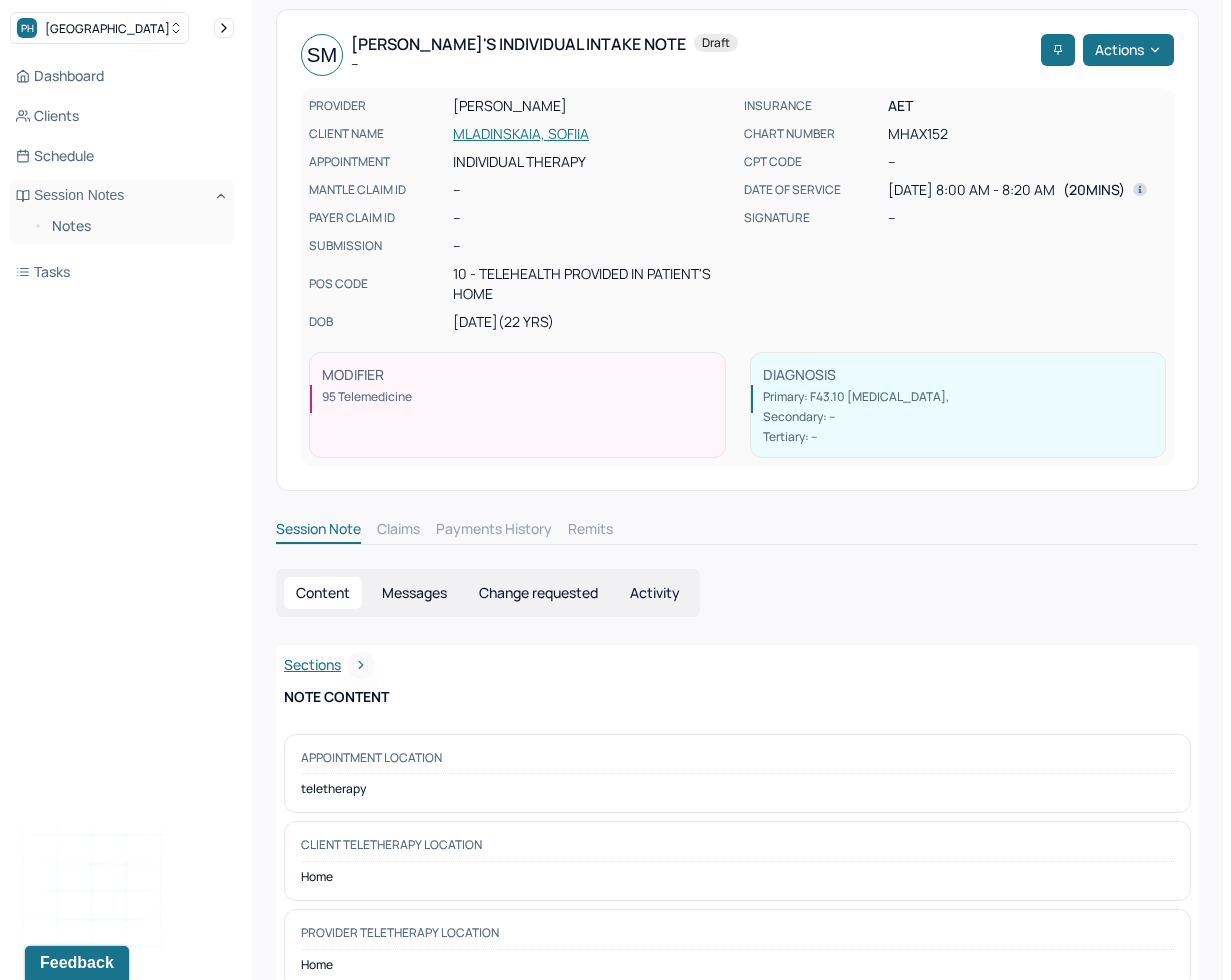 click on "[DATE]  (22 Yrs)" at bounding box center (592, 322) 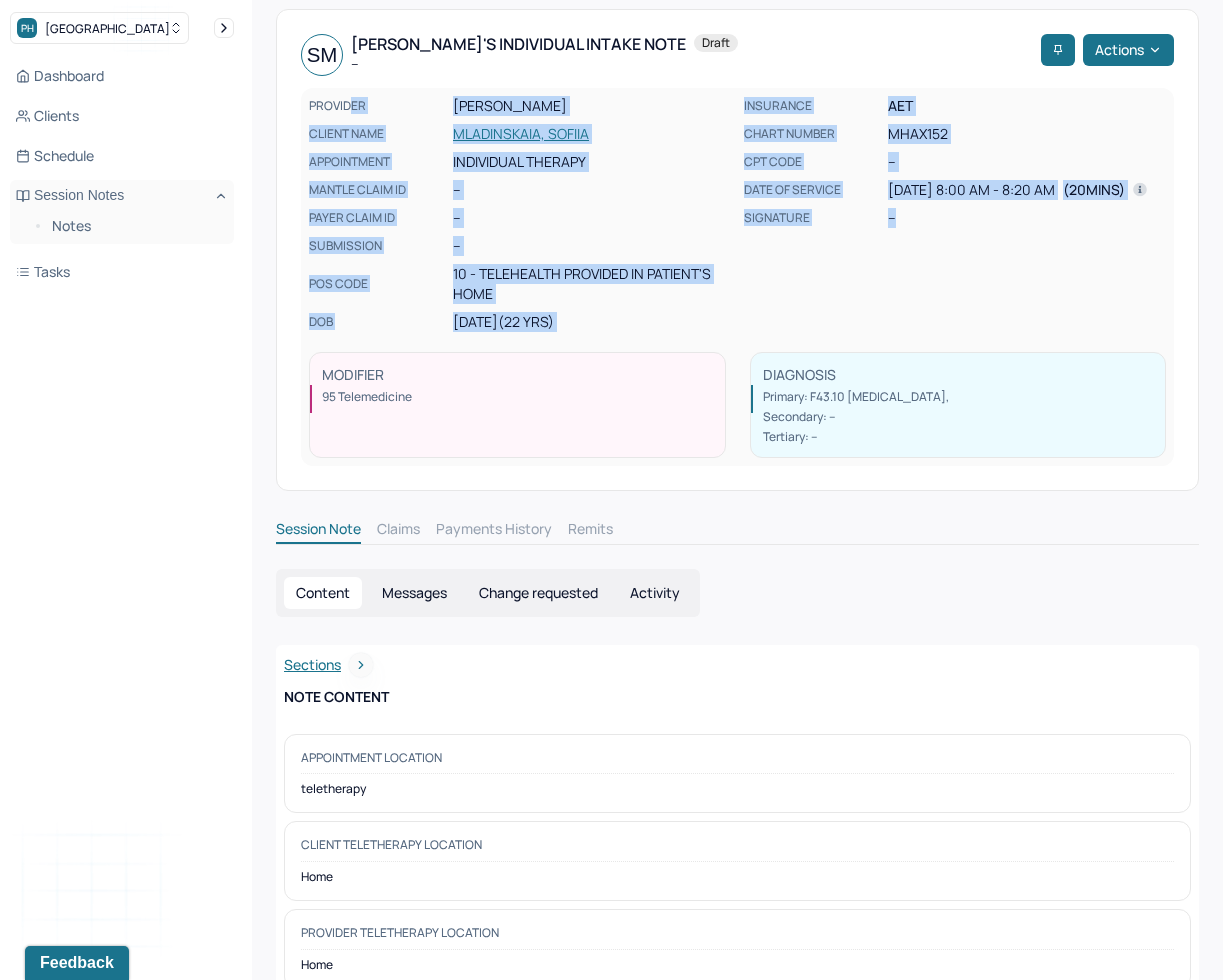 drag, startPoint x: 982, startPoint y: 228, endPoint x: 351, endPoint y: 102, distance: 643.4571 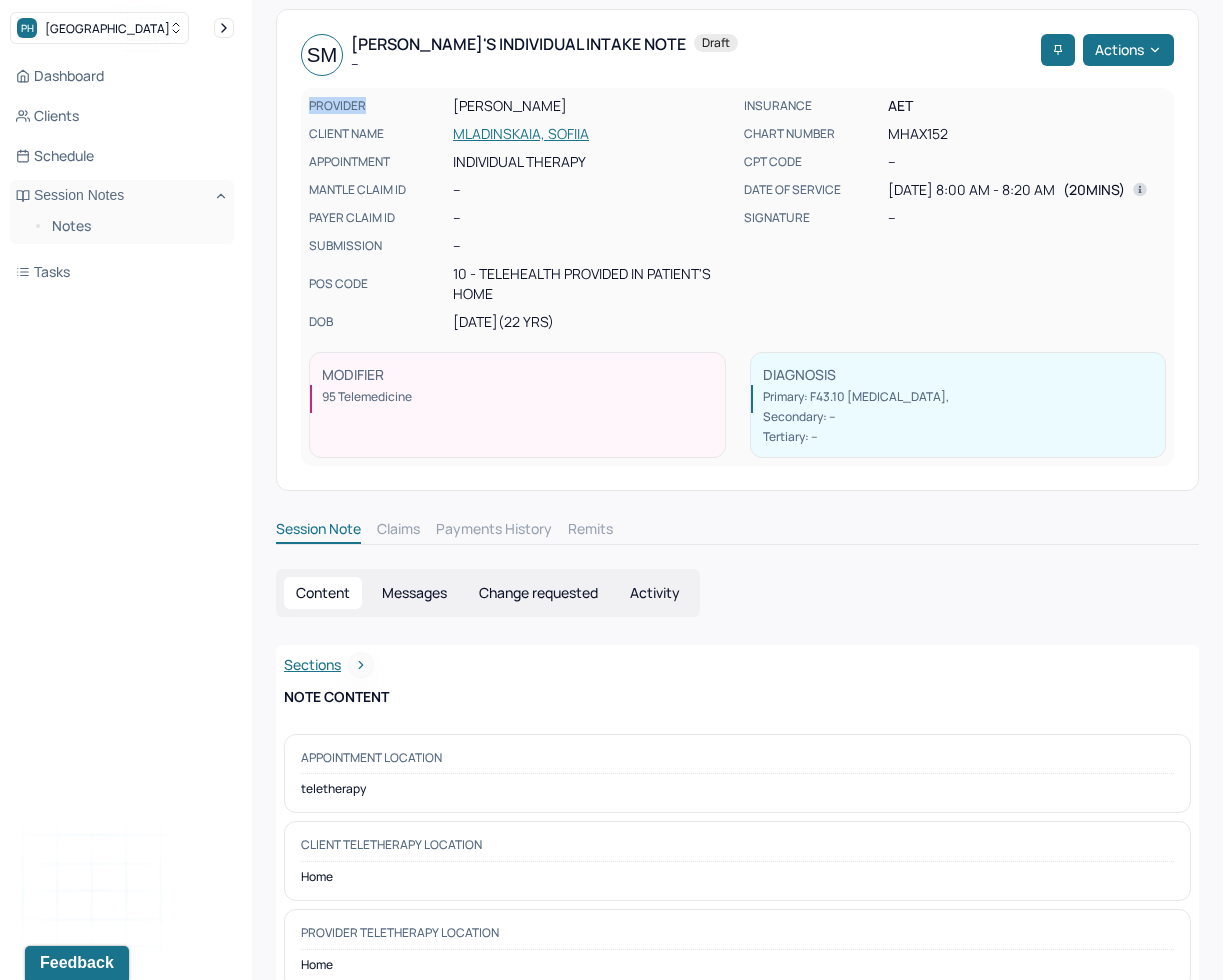 click on "PROVIDER" at bounding box center (379, 106) 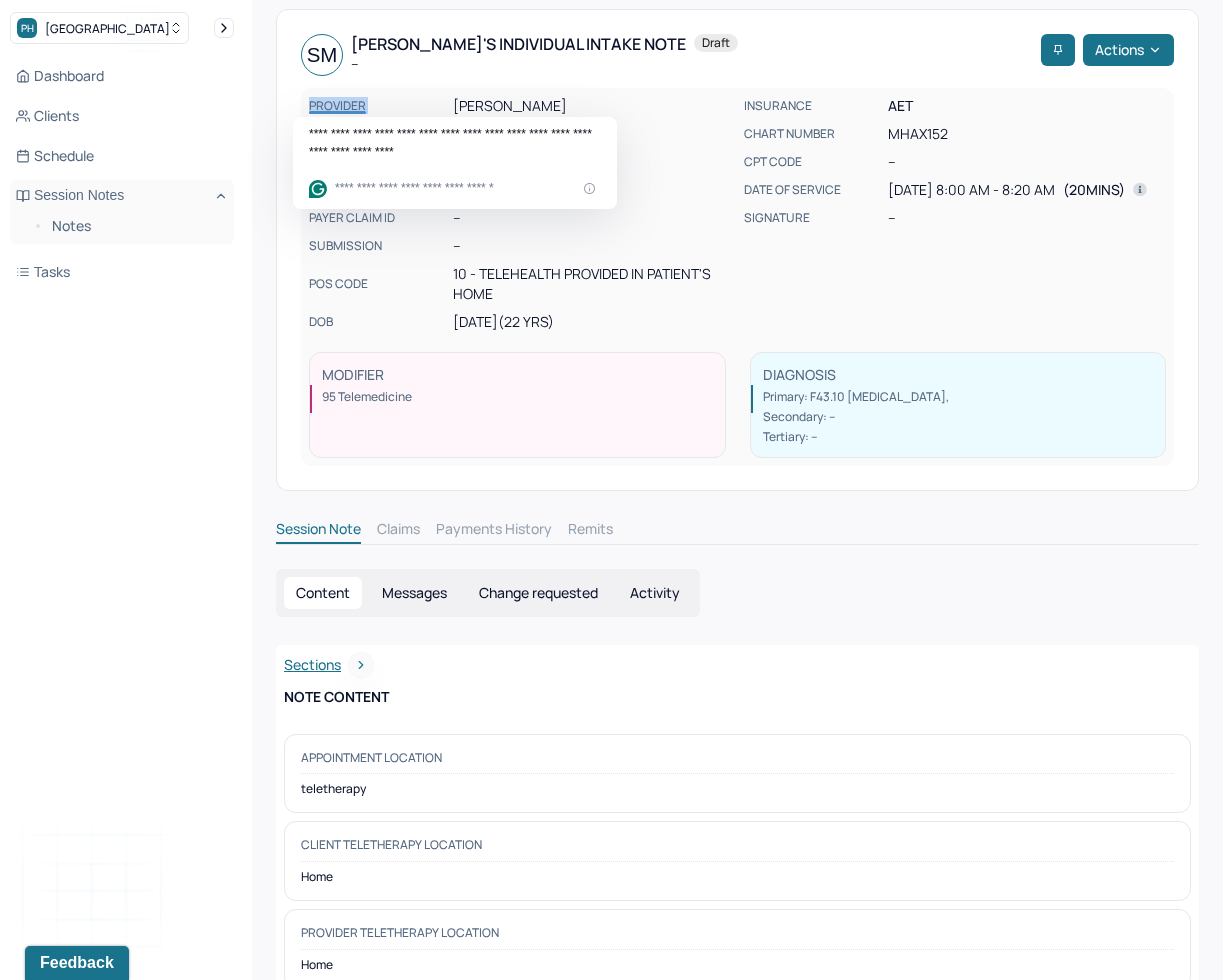 click on "PROVIDER" at bounding box center [379, 106] 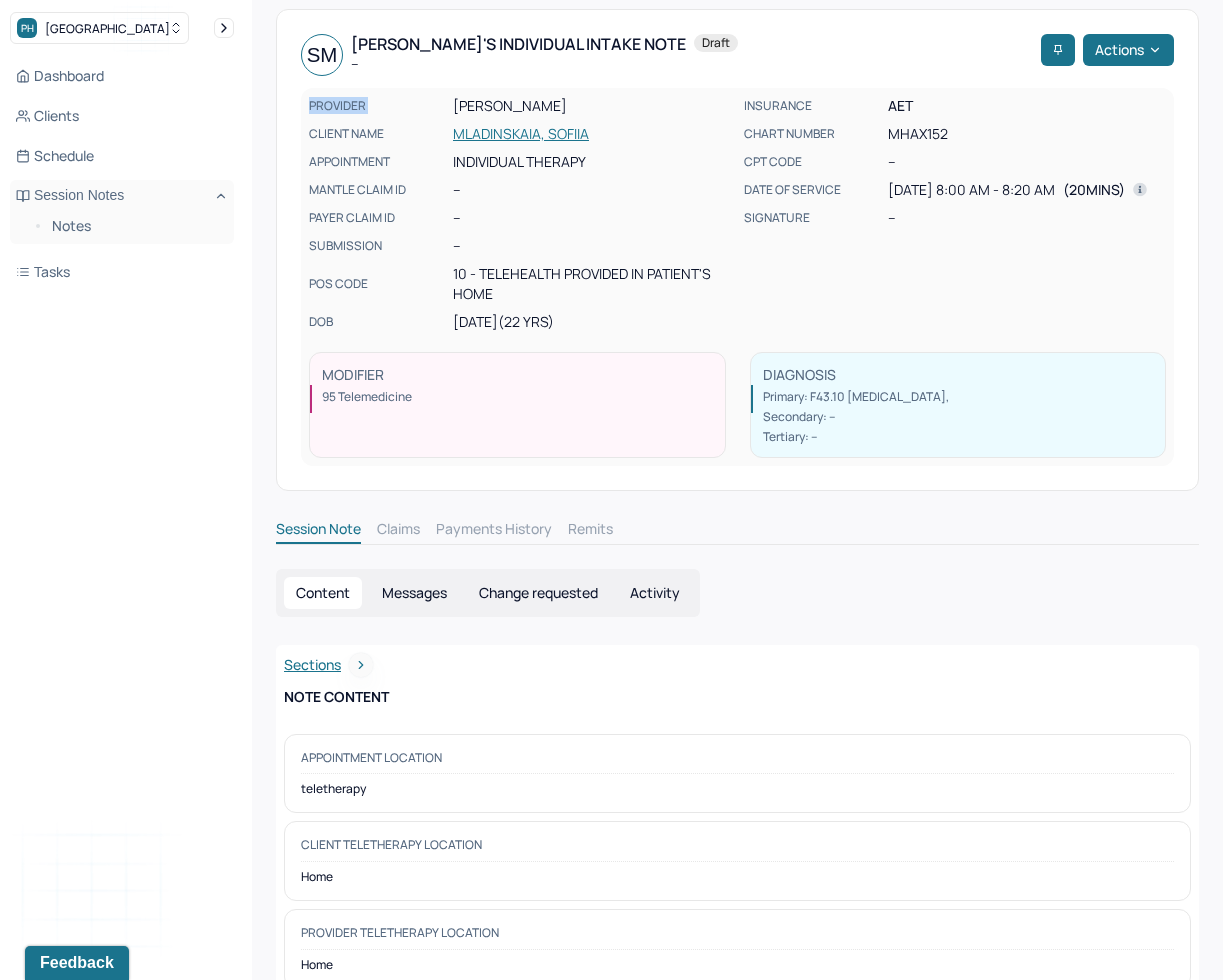click on "PROVIDER" at bounding box center [379, 106] 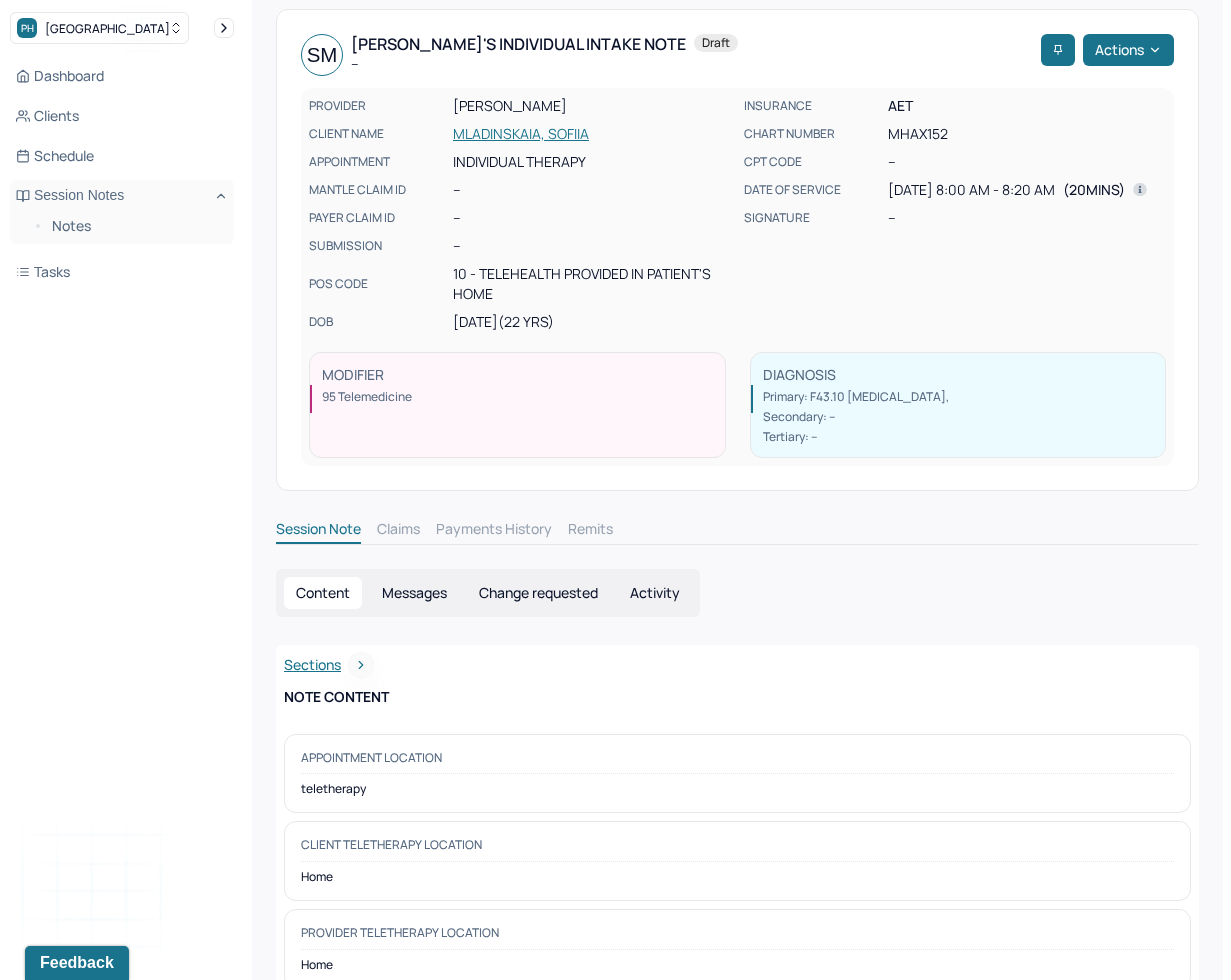 click on "[PERSON_NAME]" at bounding box center (592, 106) 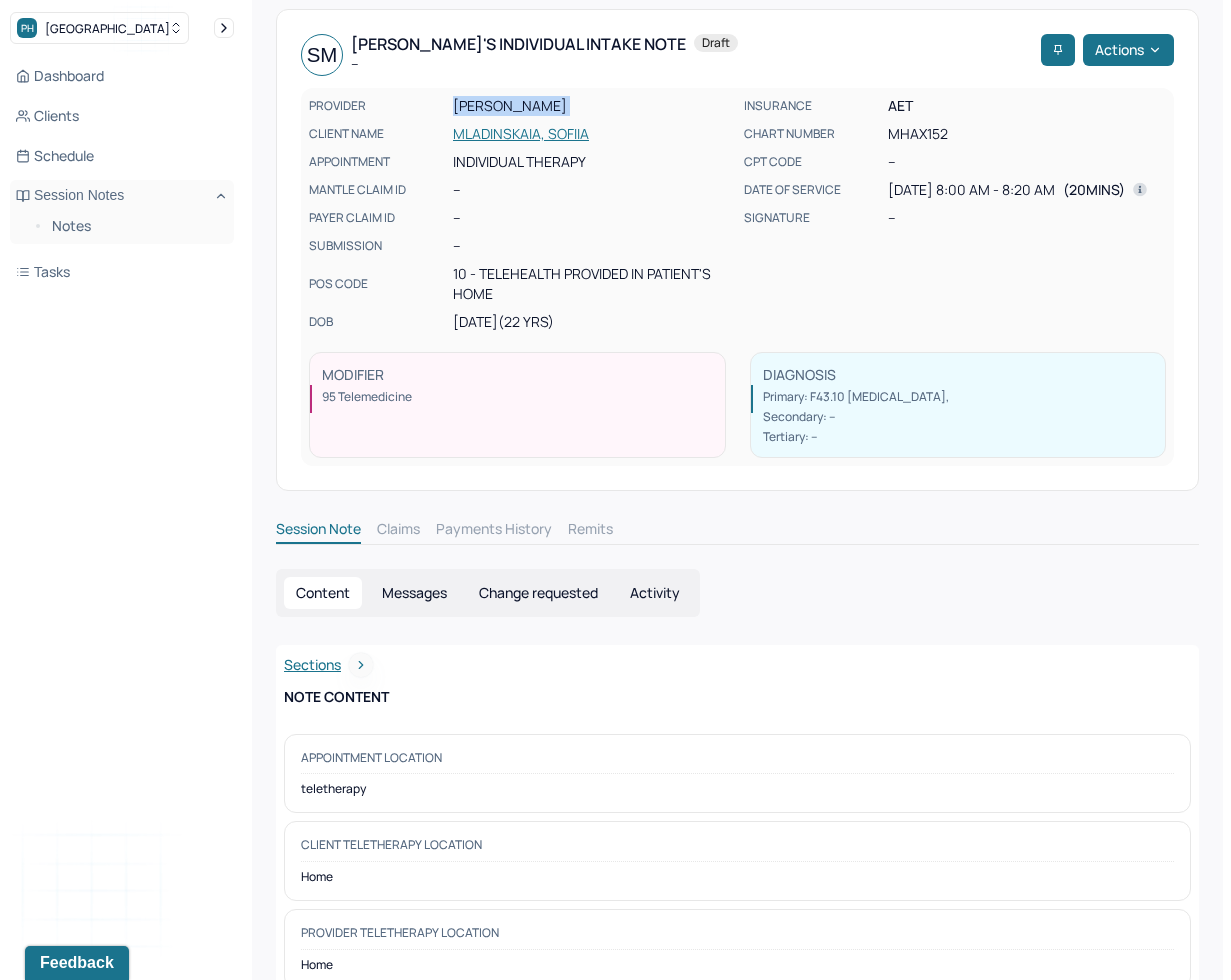 click on "[PERSON_NAME]" at bounding box center [592, 106] 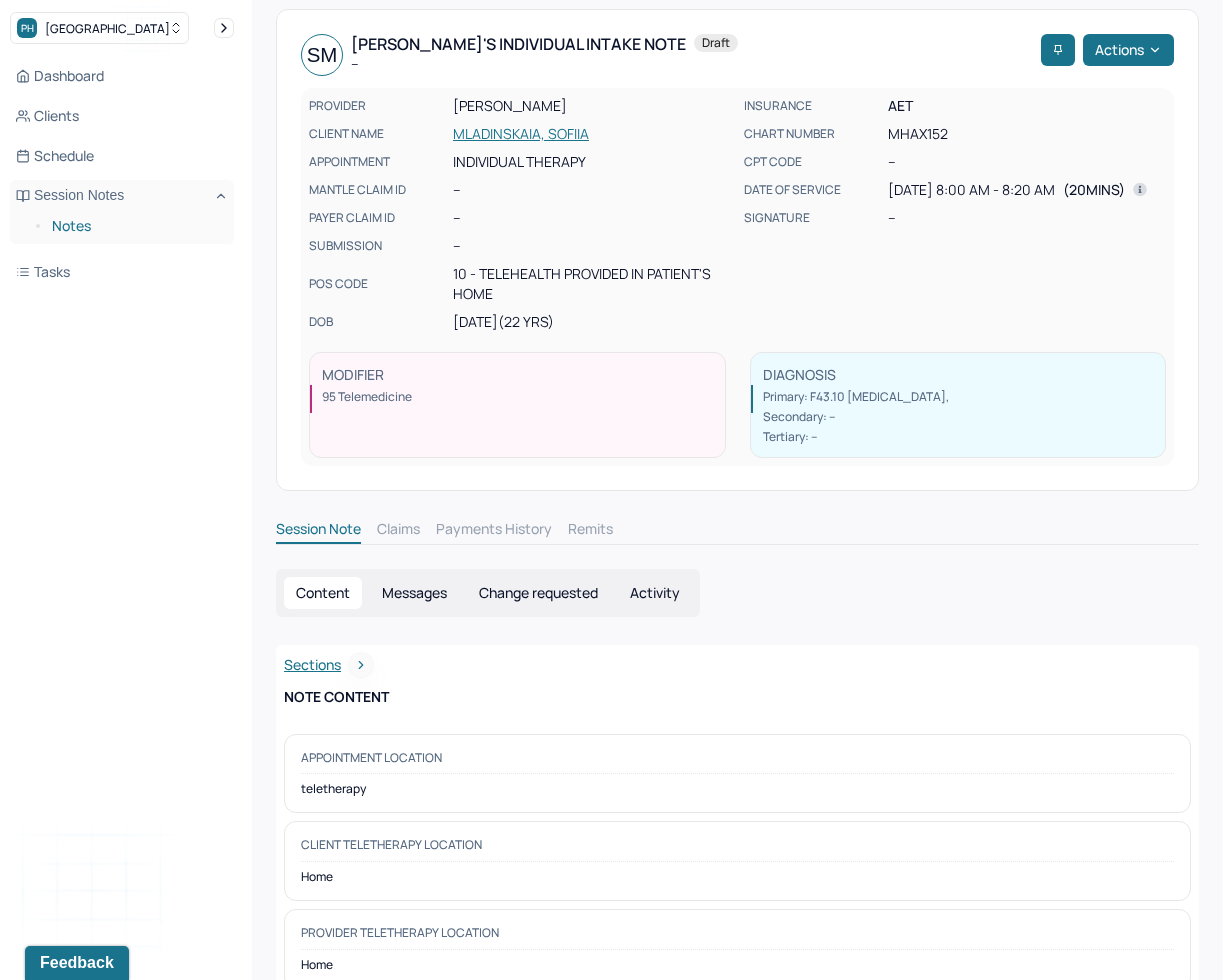 click on "Notes" at bounding box center (135, 226) 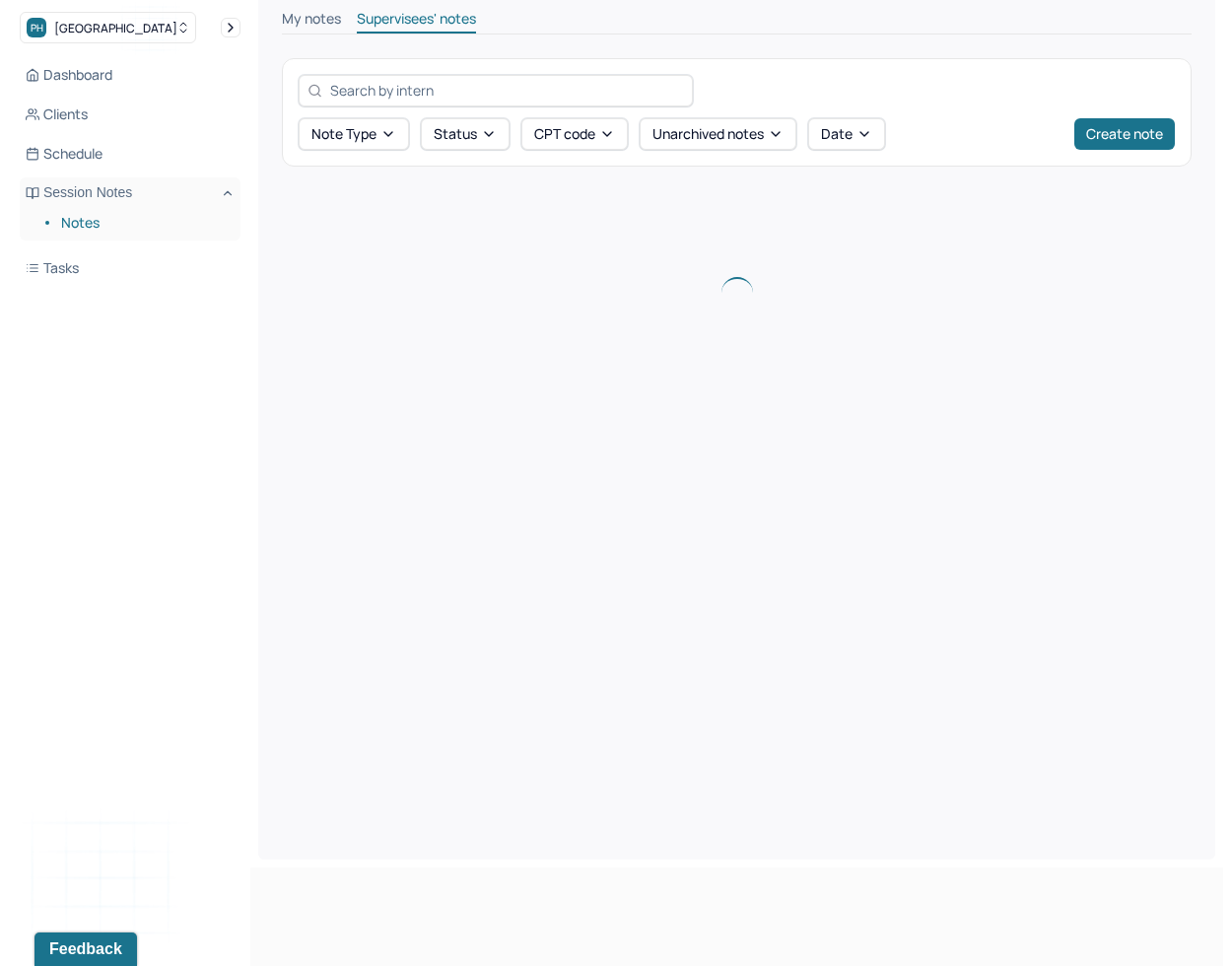 scroll, scrollTop: 0, scrollLeft: 0, axis: both 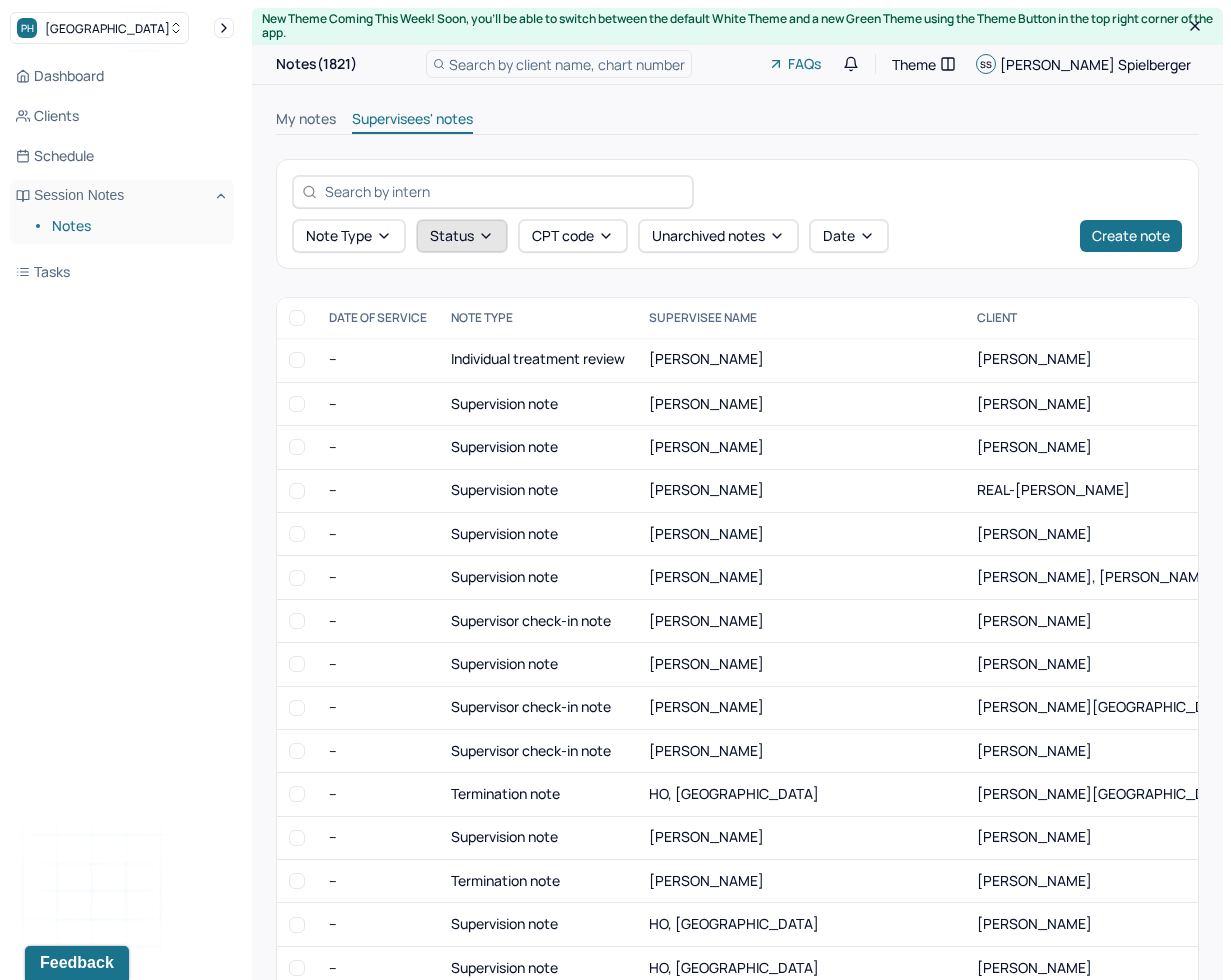 click on "Status" at bounding box center (462, 236) 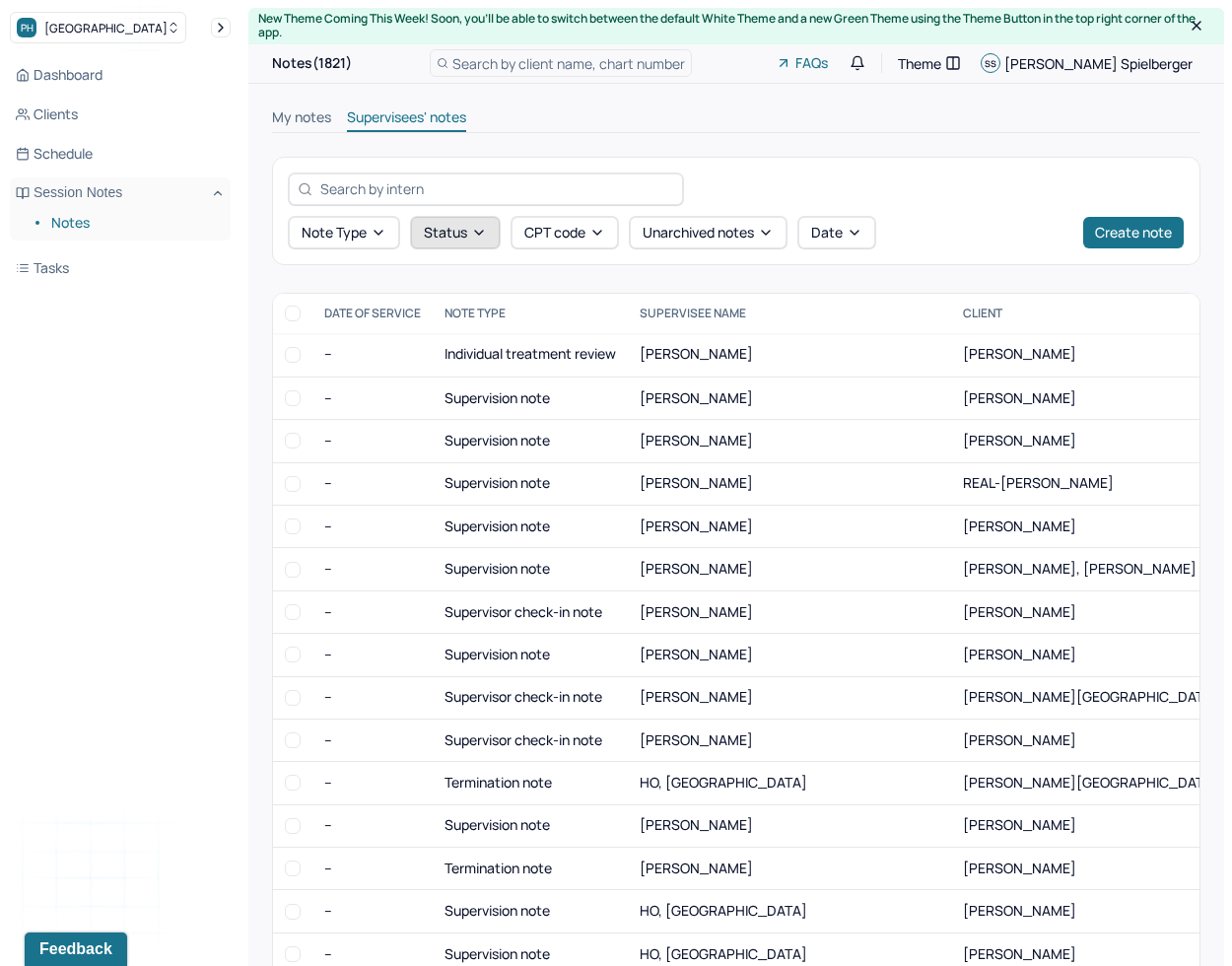click on "Status" at bounding box center [455, 233] 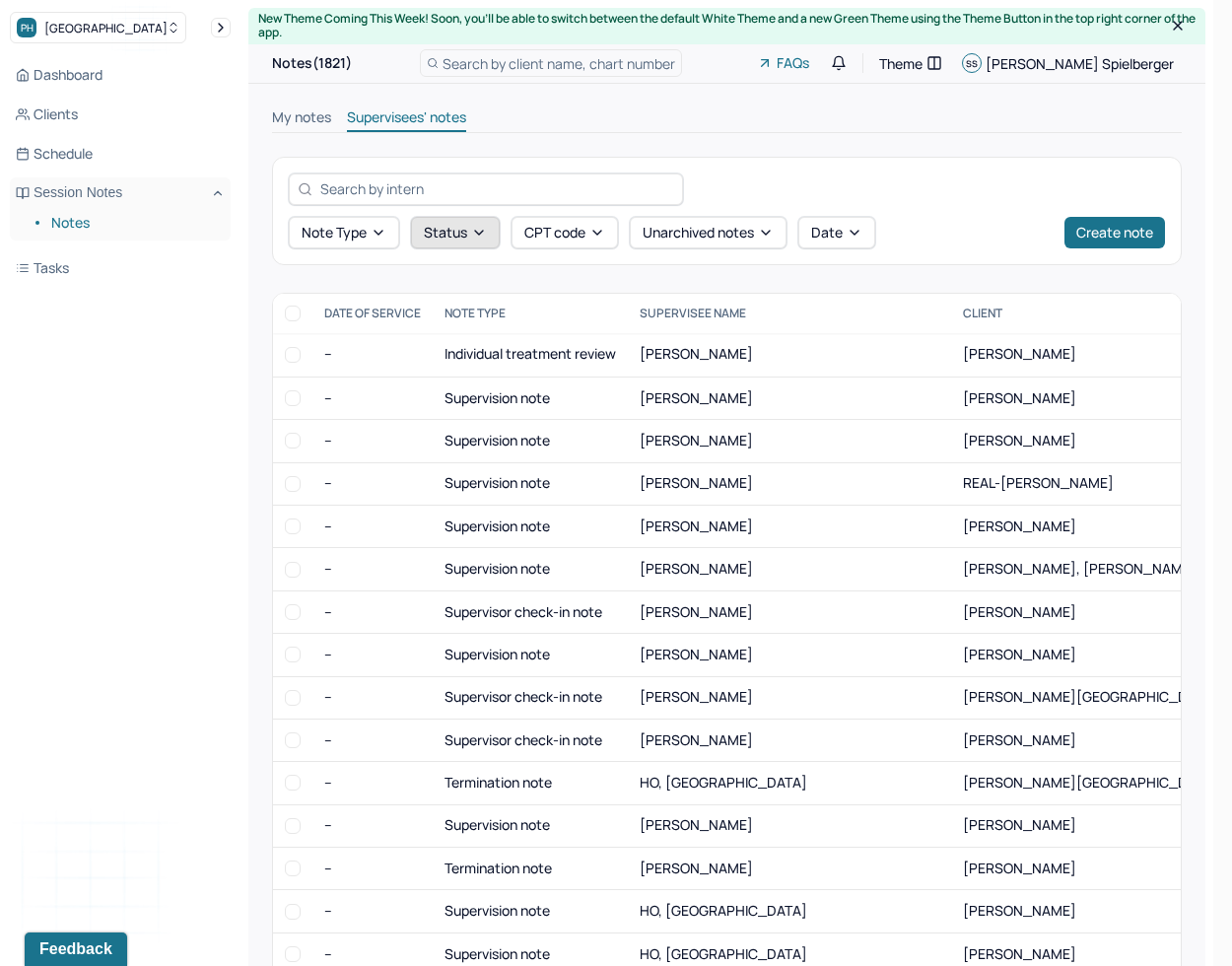 click on "Status" at bounding box center (455, 233) 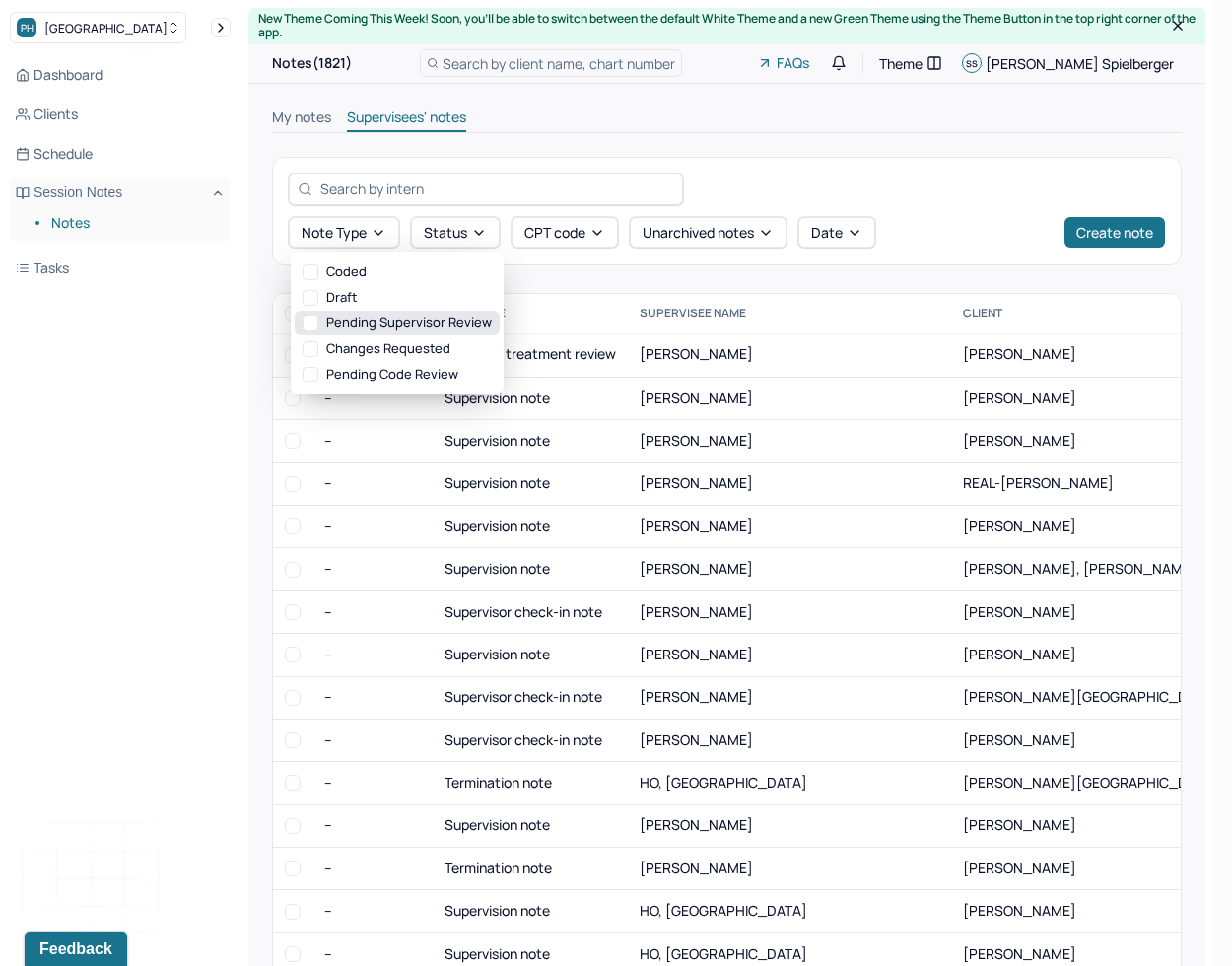 click on "Pending supervisor review" at bounding box center (397, 323) 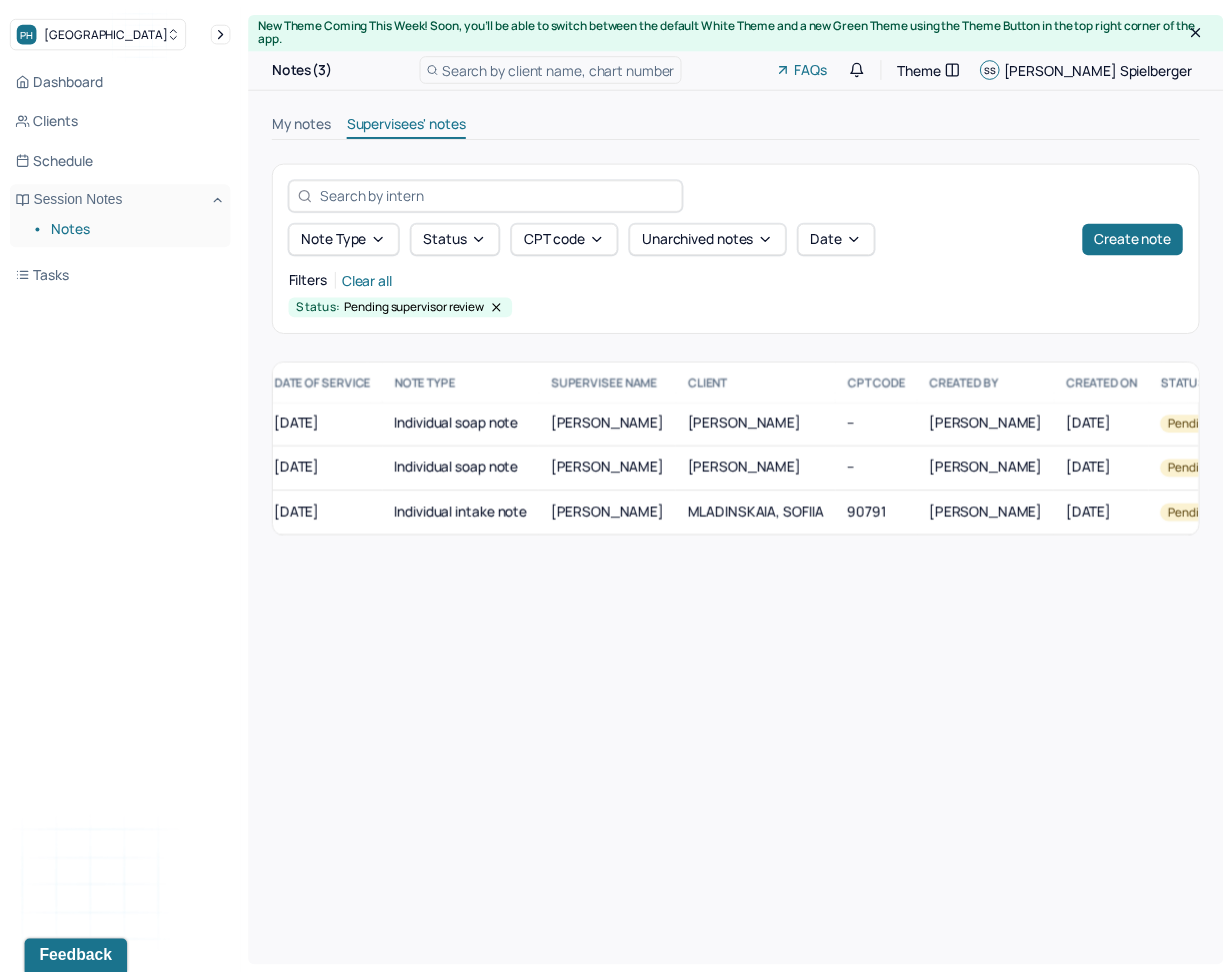 scroll, scrollTop: 0, scrollLeft: 0, axis: both 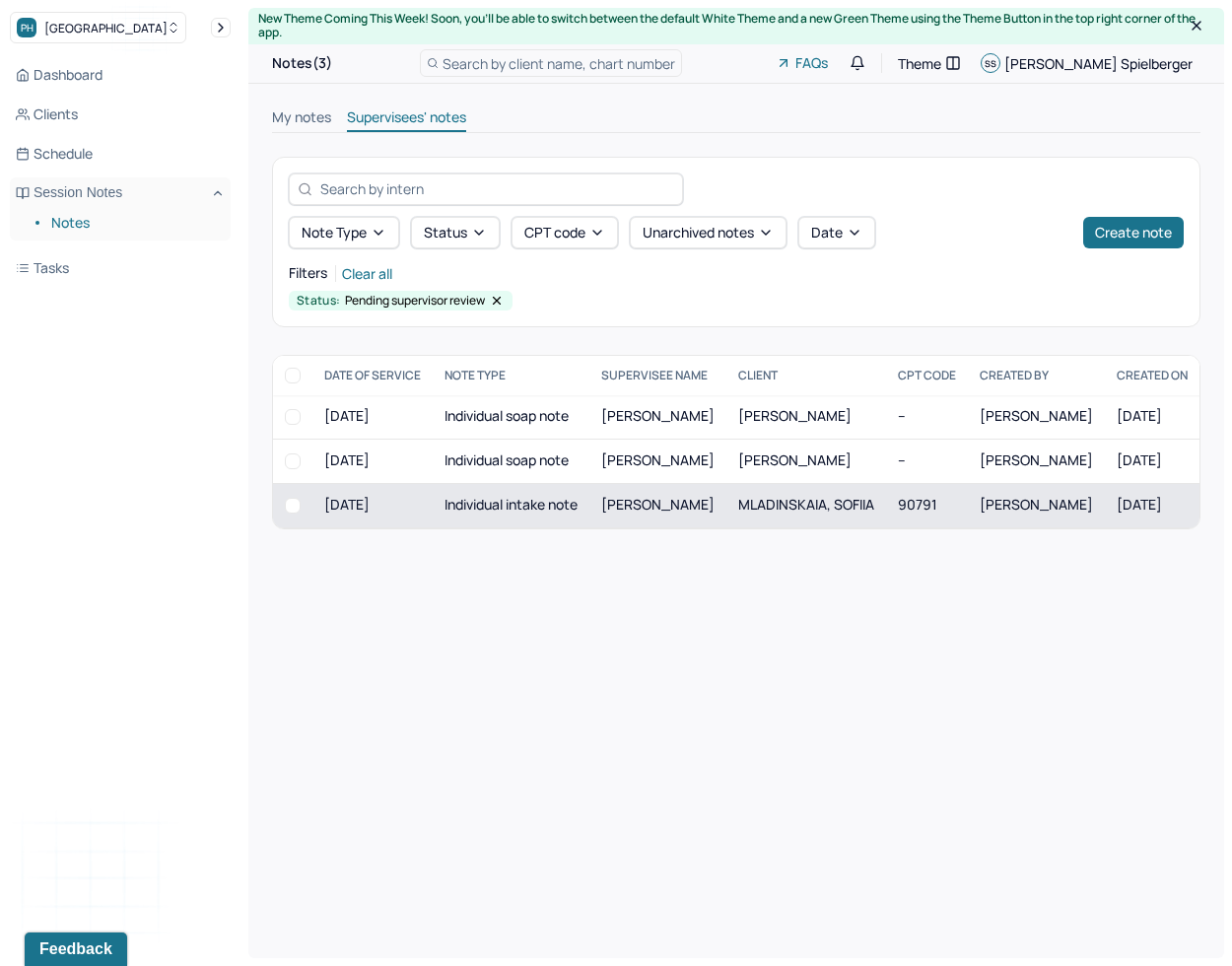 click on "Individual intake note" at bounding box center [511, 505] 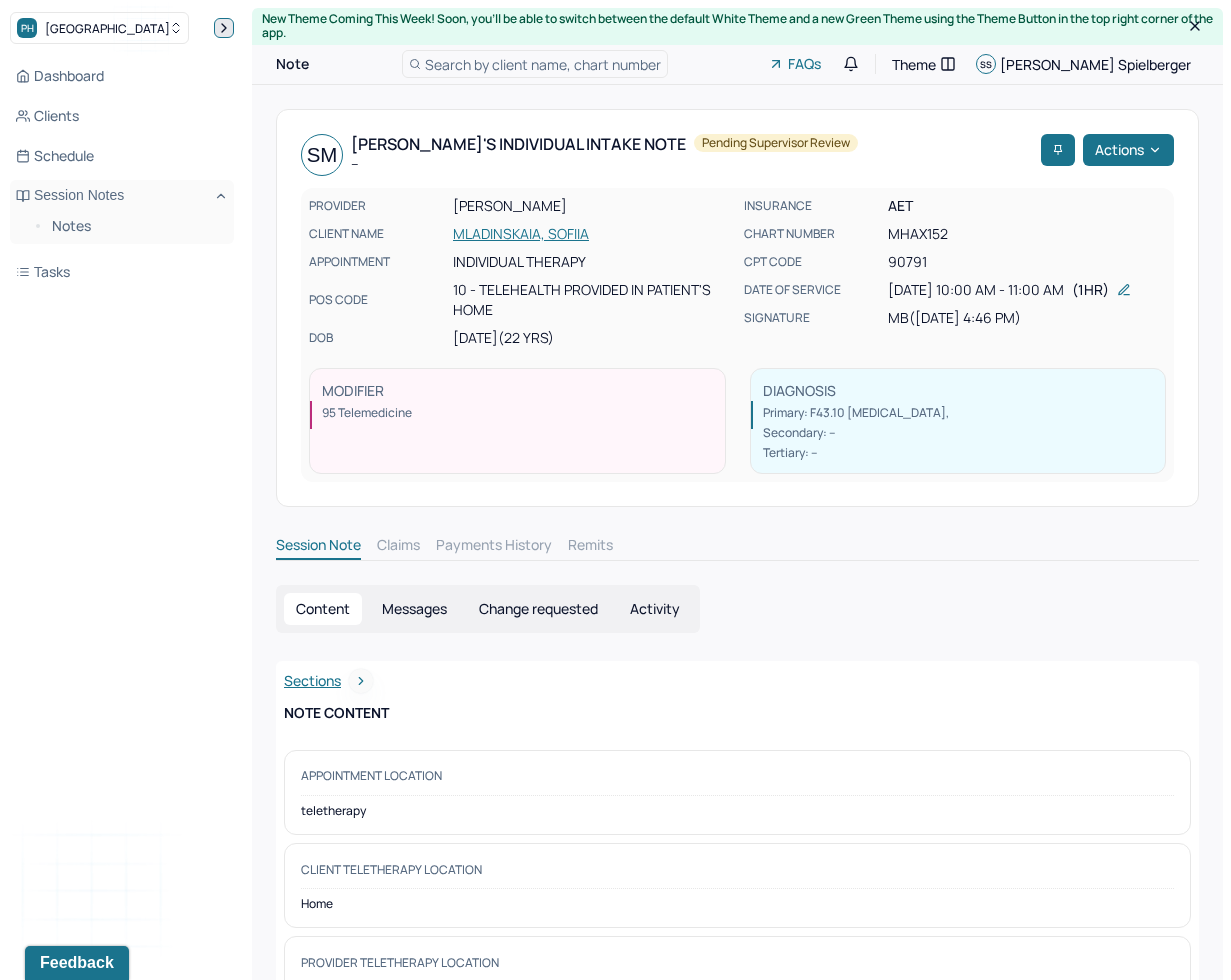 click 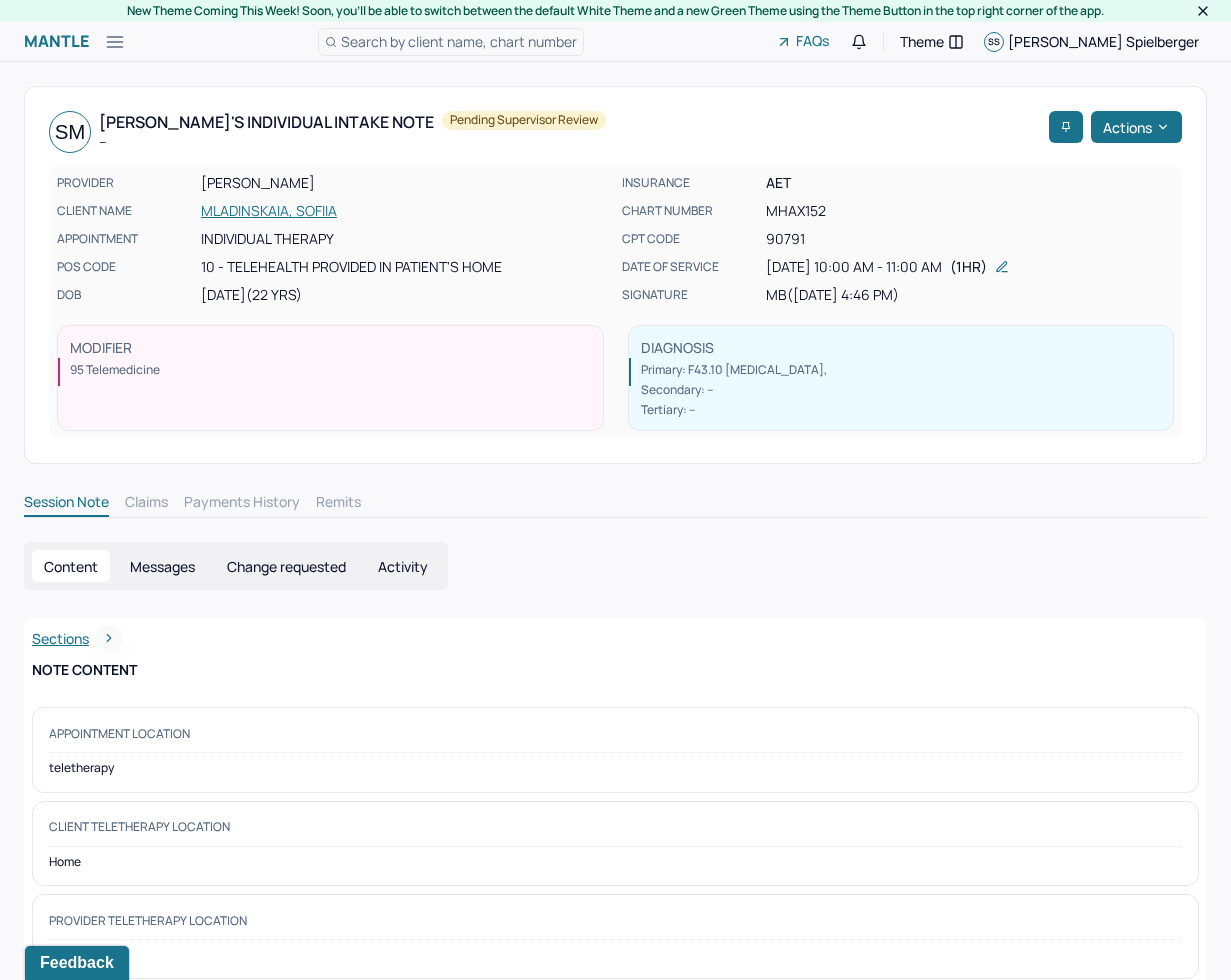 click on "Sections NOTE CONTENT Appointment location teletherapy Client Teletherapy Location Home Provider Teletherapy Location Home Consent was received for the teletherapy session Consent was received for the teletherapy session The teletherapy session was conducted via video The teletherapy session was conducted via video [PERSON_NAME] added addendum 'teletherapy session' - [DATE] 1:51PM This teletherapy session was conducted via video   Primary diagnosis F43.10 [MEDICAL_DATA] Secondary diagnosis -- Tertiary diagnosis -- Identity Preferred name [PERSON_NAME]  Gender [DEMOGRAPHIC_DATA] Other gender -- Pronouns She/Her Religion -- Education bachelors Race -- Ethnicity -- Sexual orientation -- Other sexual orientation -- Current employment The patient reports she is a student at [US_STATE] Film Academy Current employment details [US_STATE] Film Academy  Relationship status committed Name of partner [PERSON_NAME]  Emergency contact information [PHONE_NUMBER] Ernst Legal problems -- Presenting Concerns Symptoms Anxiety Anxiety -- -- --" at bounding box center (615, 5927) 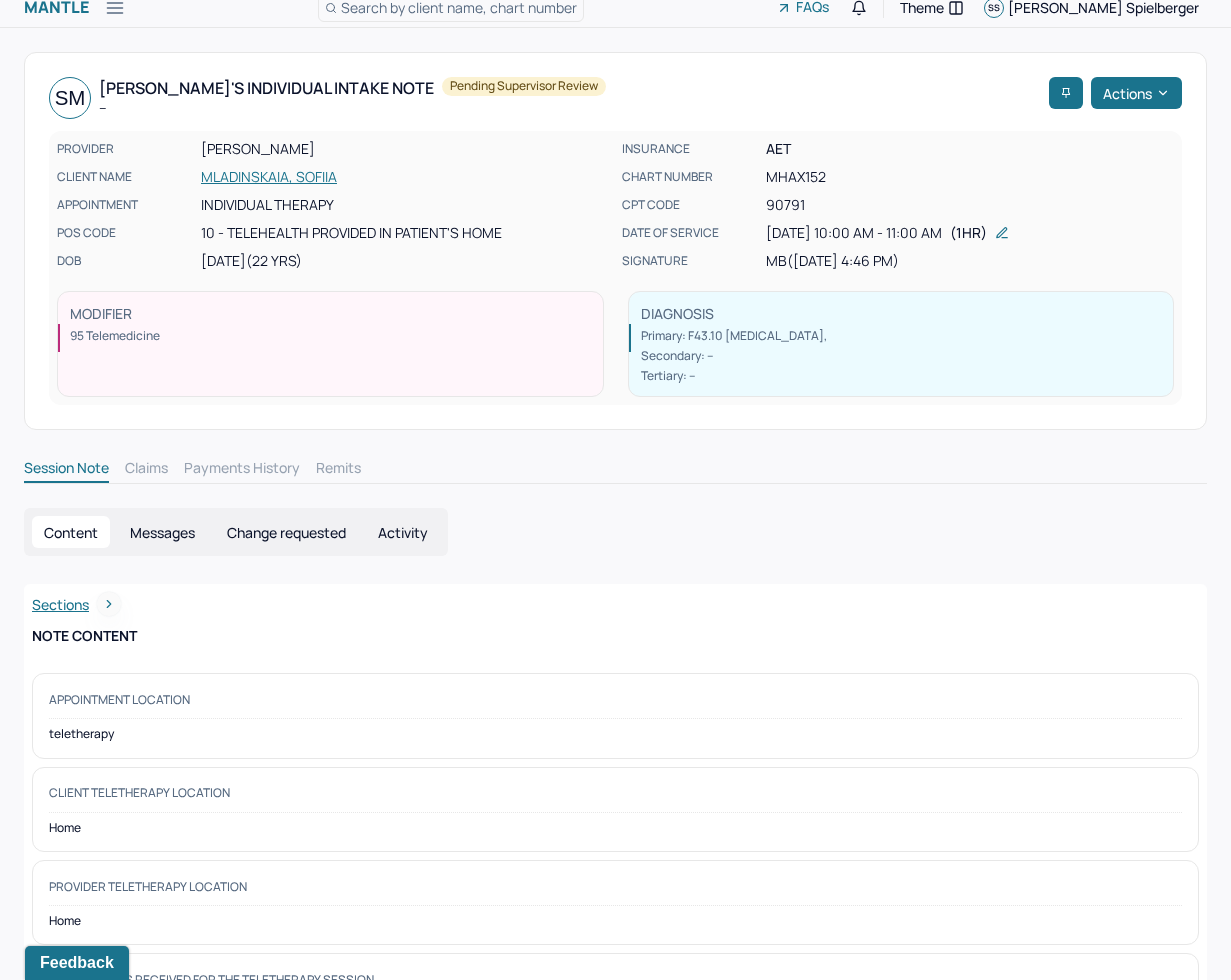 scroll, scrollTop: 0, scrollLeft: 0, axis: both 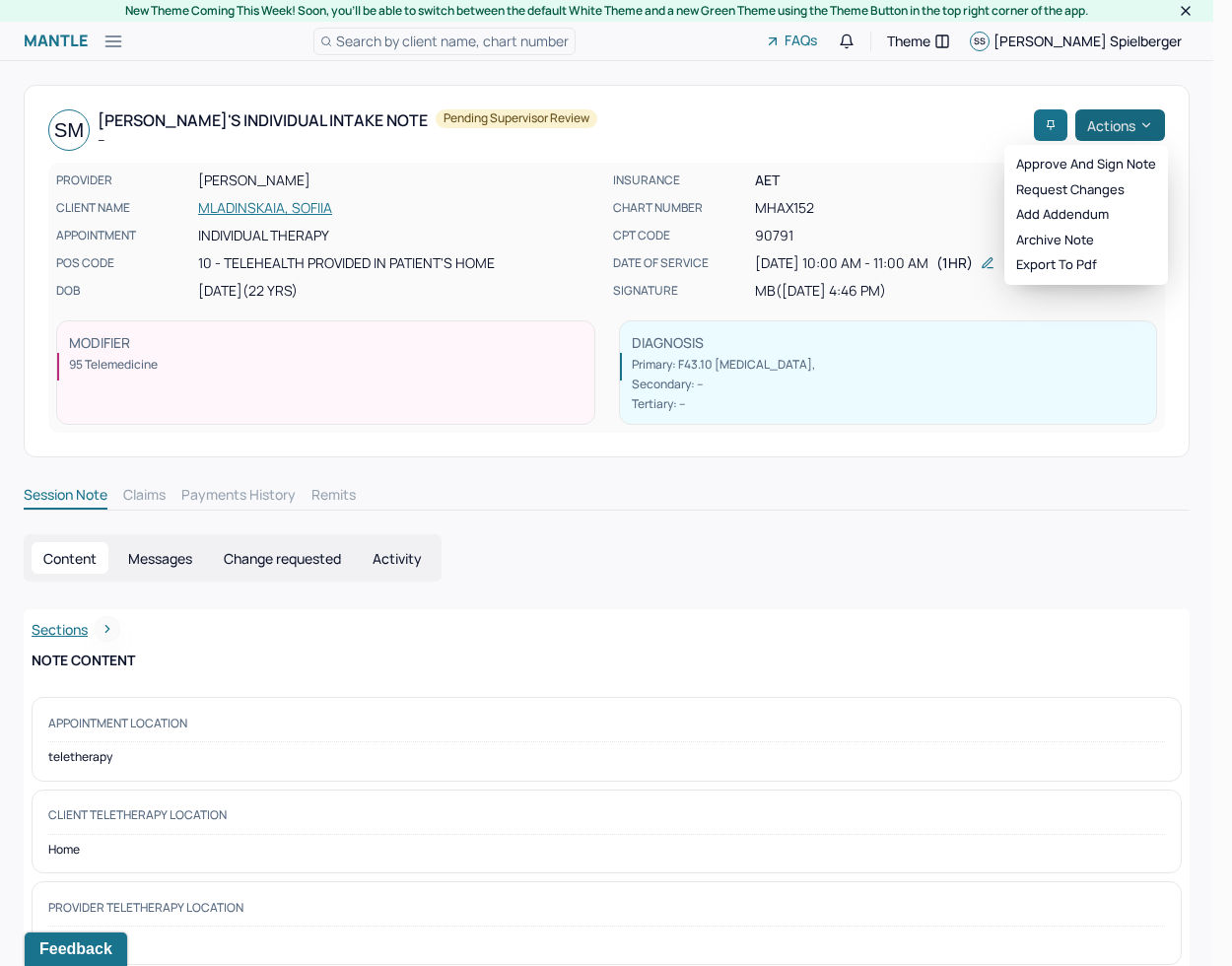 click on "Actions" at bounding box center [1120, 125] 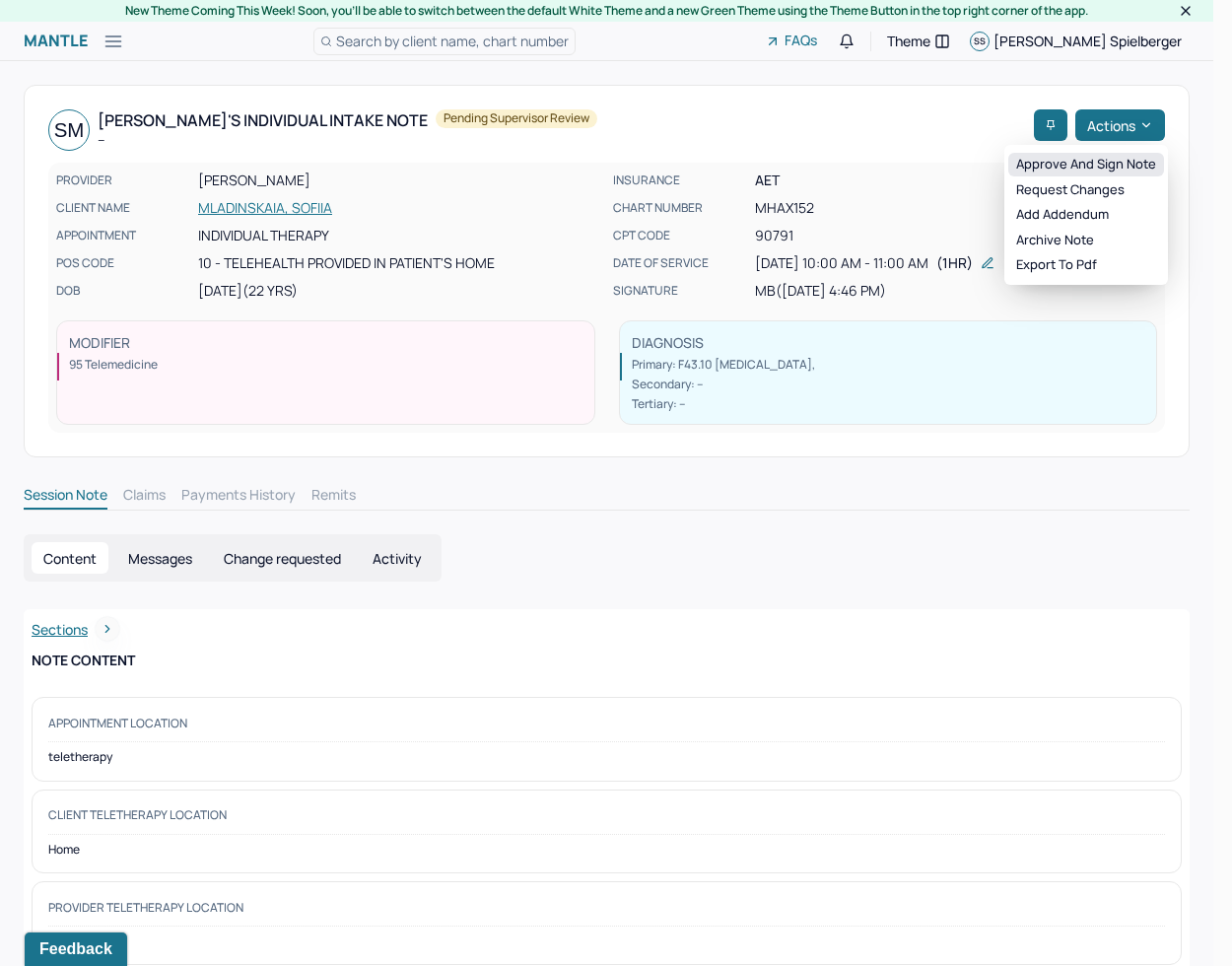click on "Approve and sign note" at bounding box center (1086, 165) 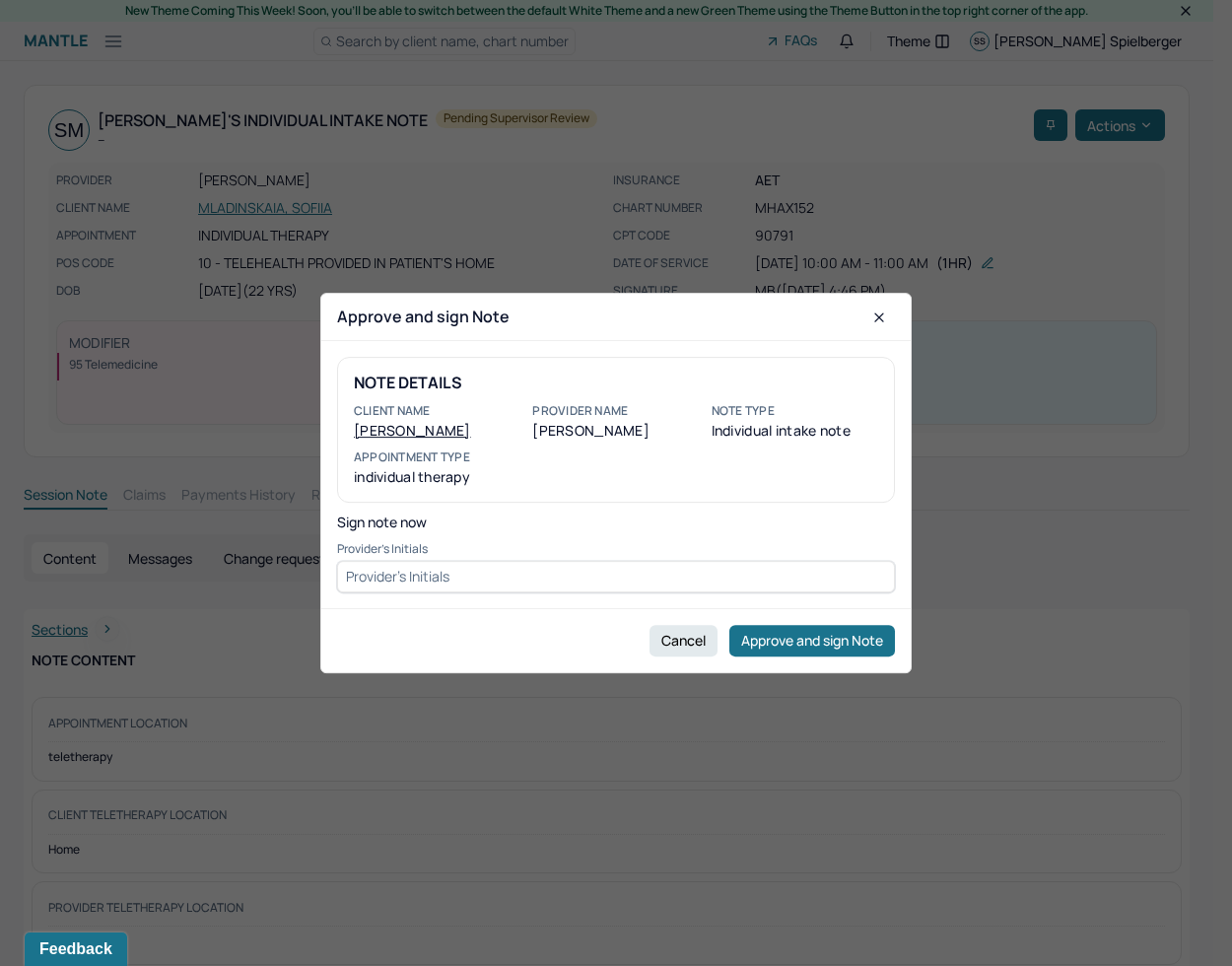 drag, startPoint x: 460, startPoint y: 558, endPoint x: 457, endPoint y: 575, distance: 17.262677 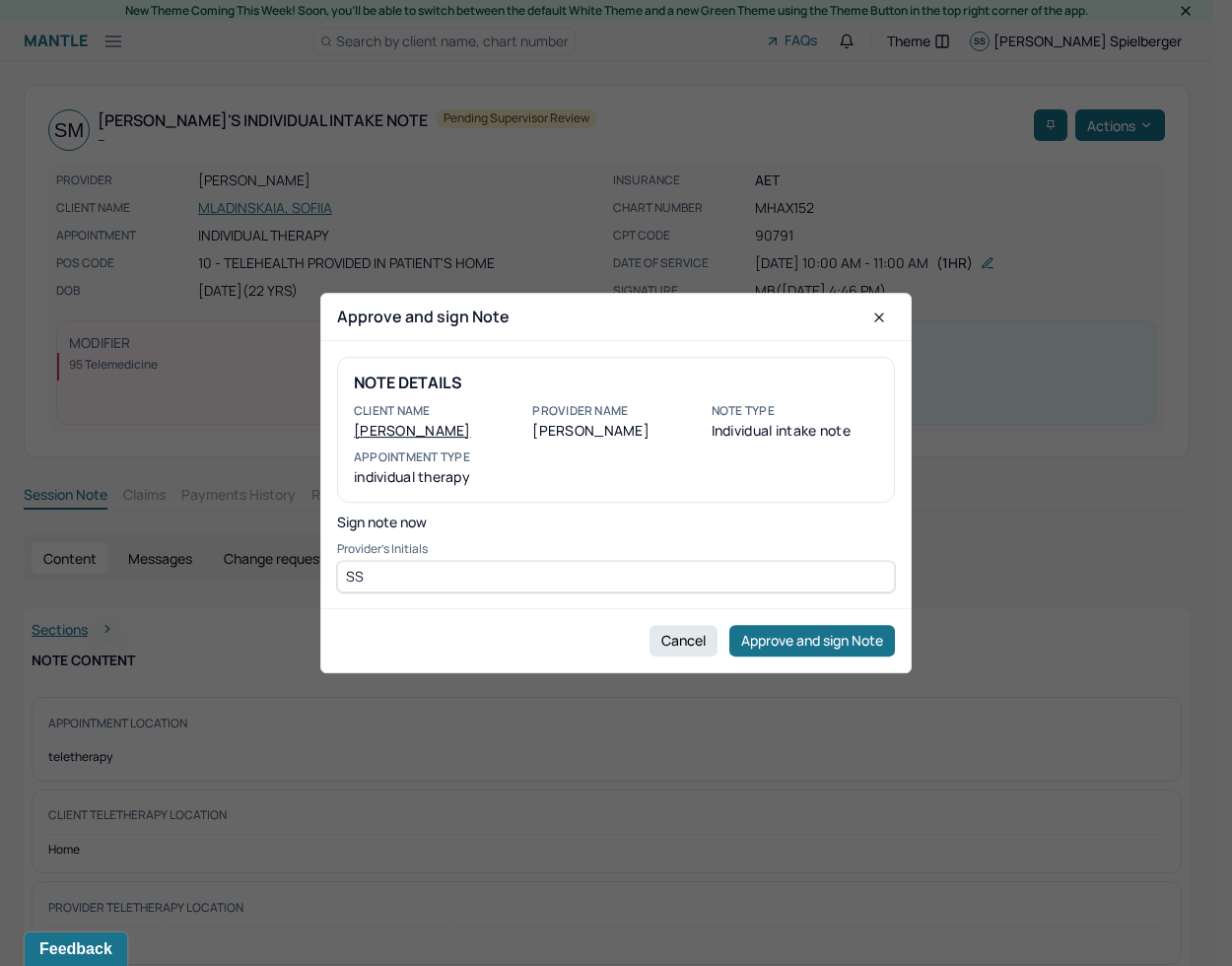 type on "SS" 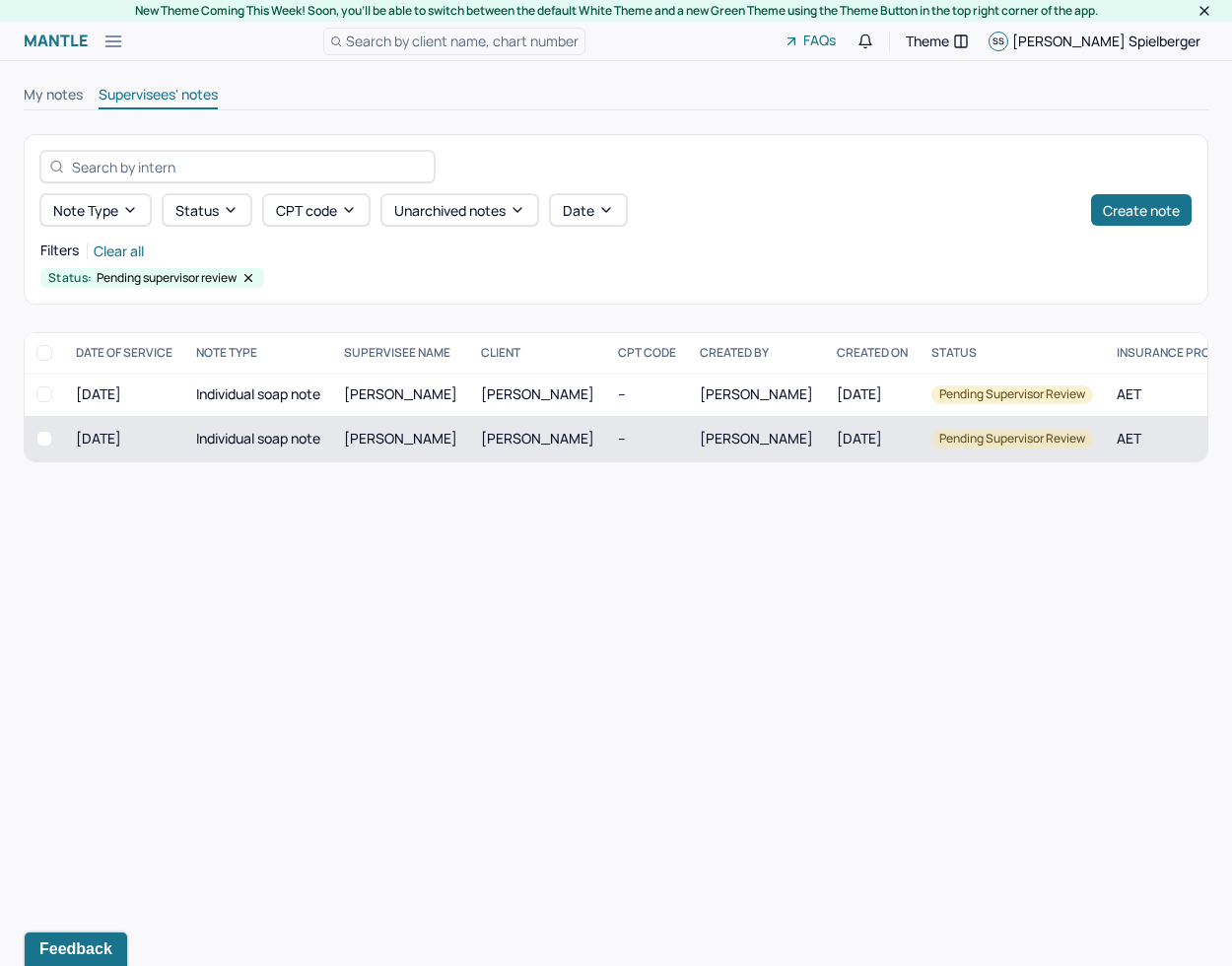 click on "[PERSON_NAME]" at bounding box center [756, 439] 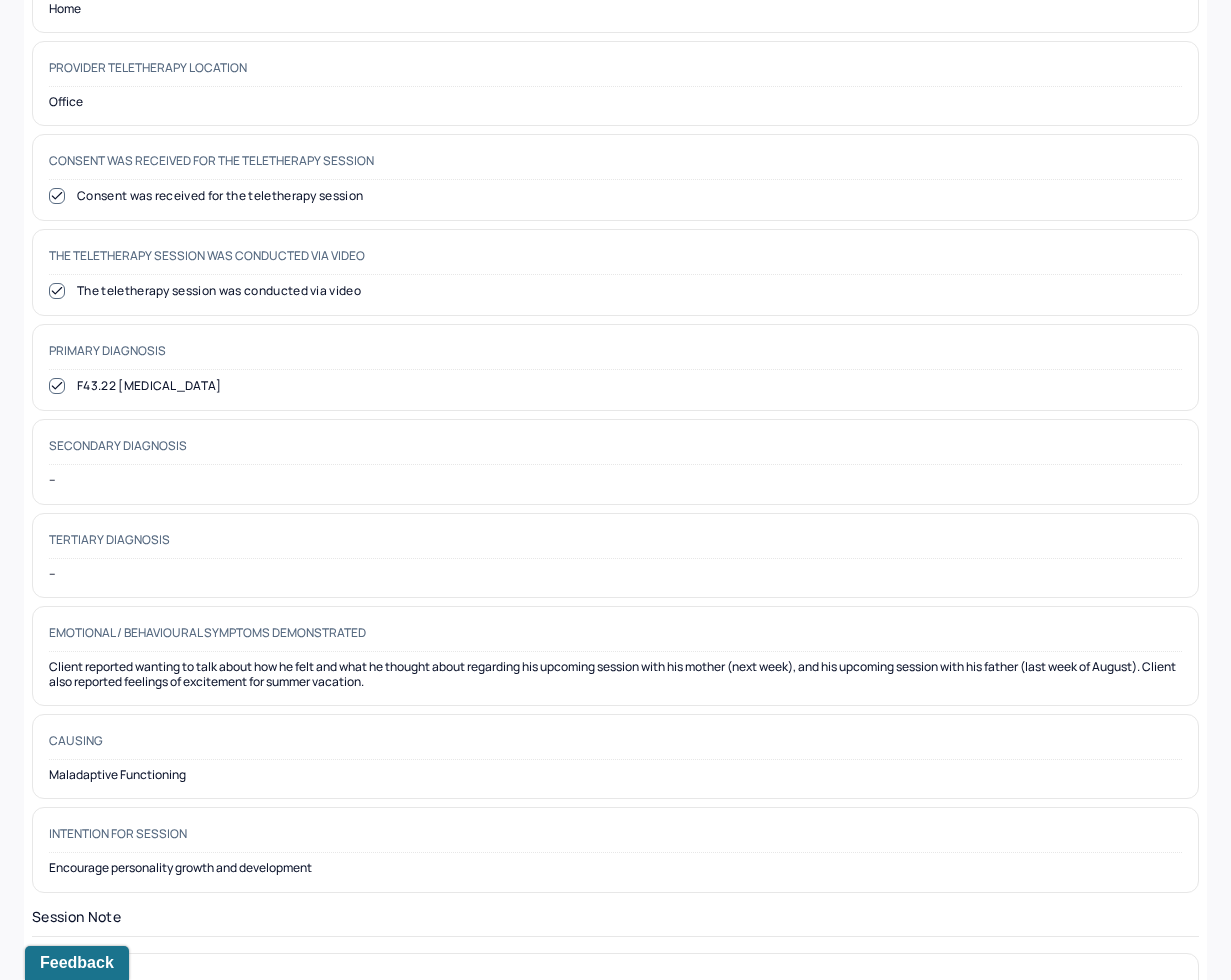 scroll, scrollTop: 0, scrollLeft: 0, axis: both 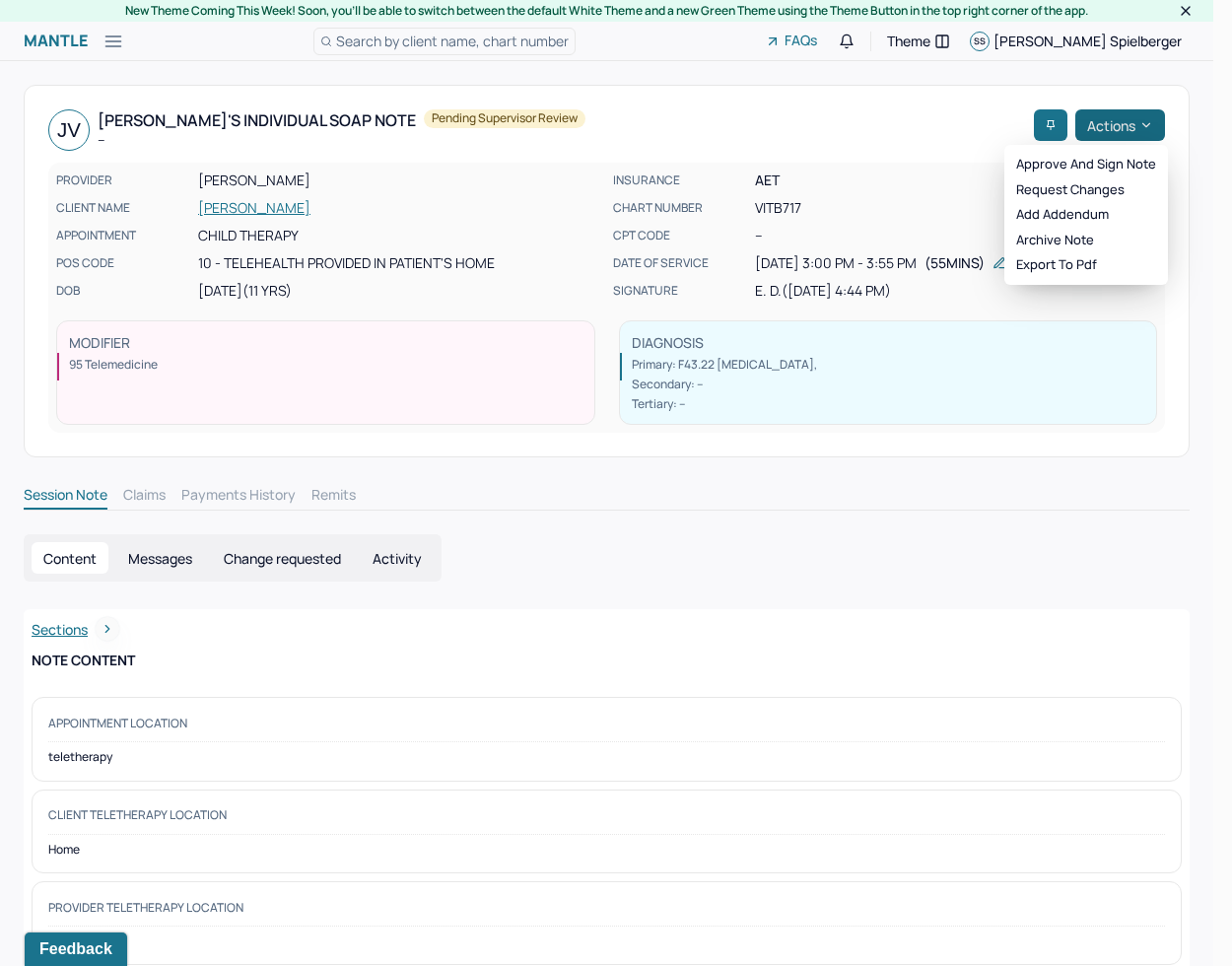 click on "Actions" at bounding box center [1120, 125] 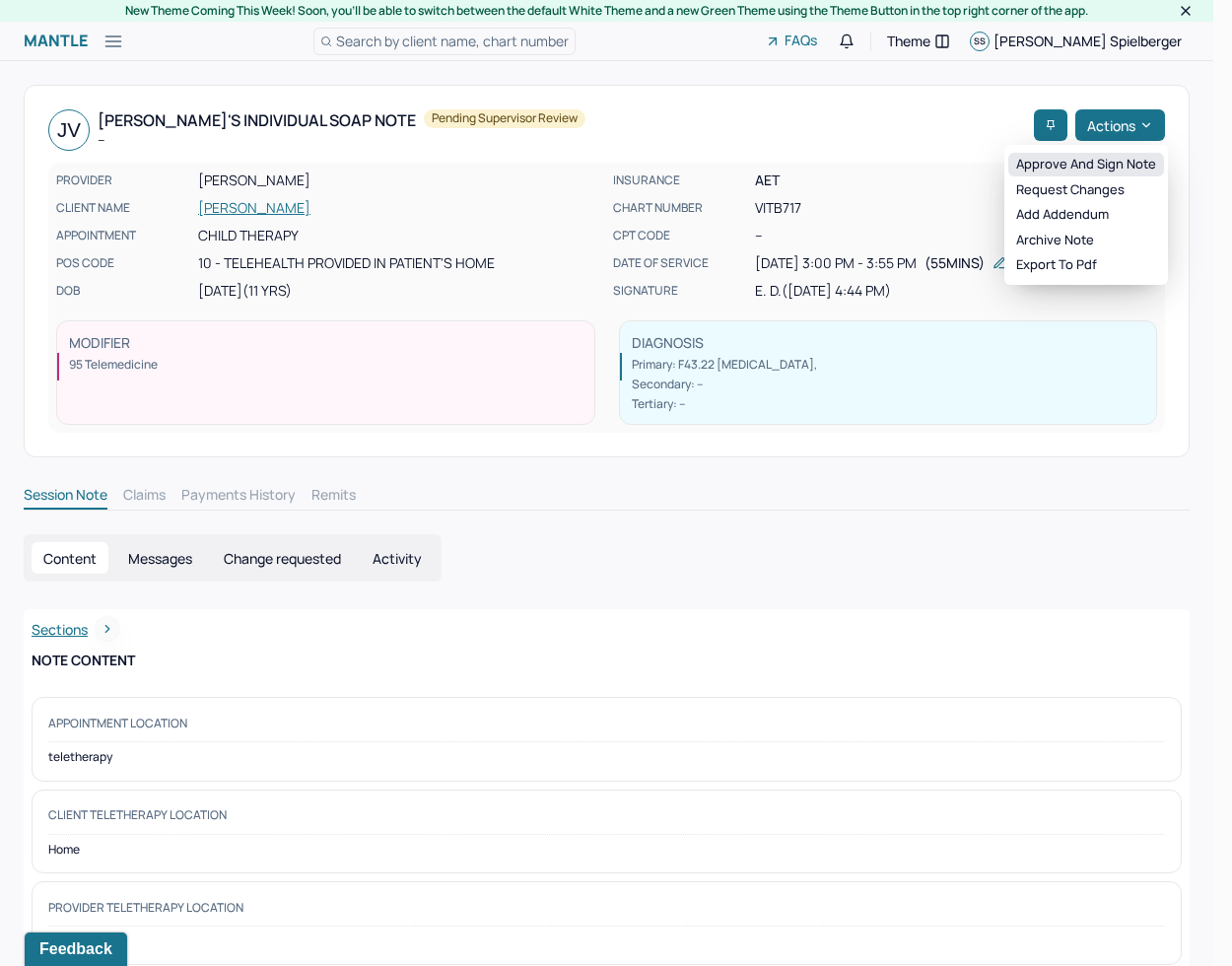 click on "Approve and sign note" at bounding box center [1086, 165] 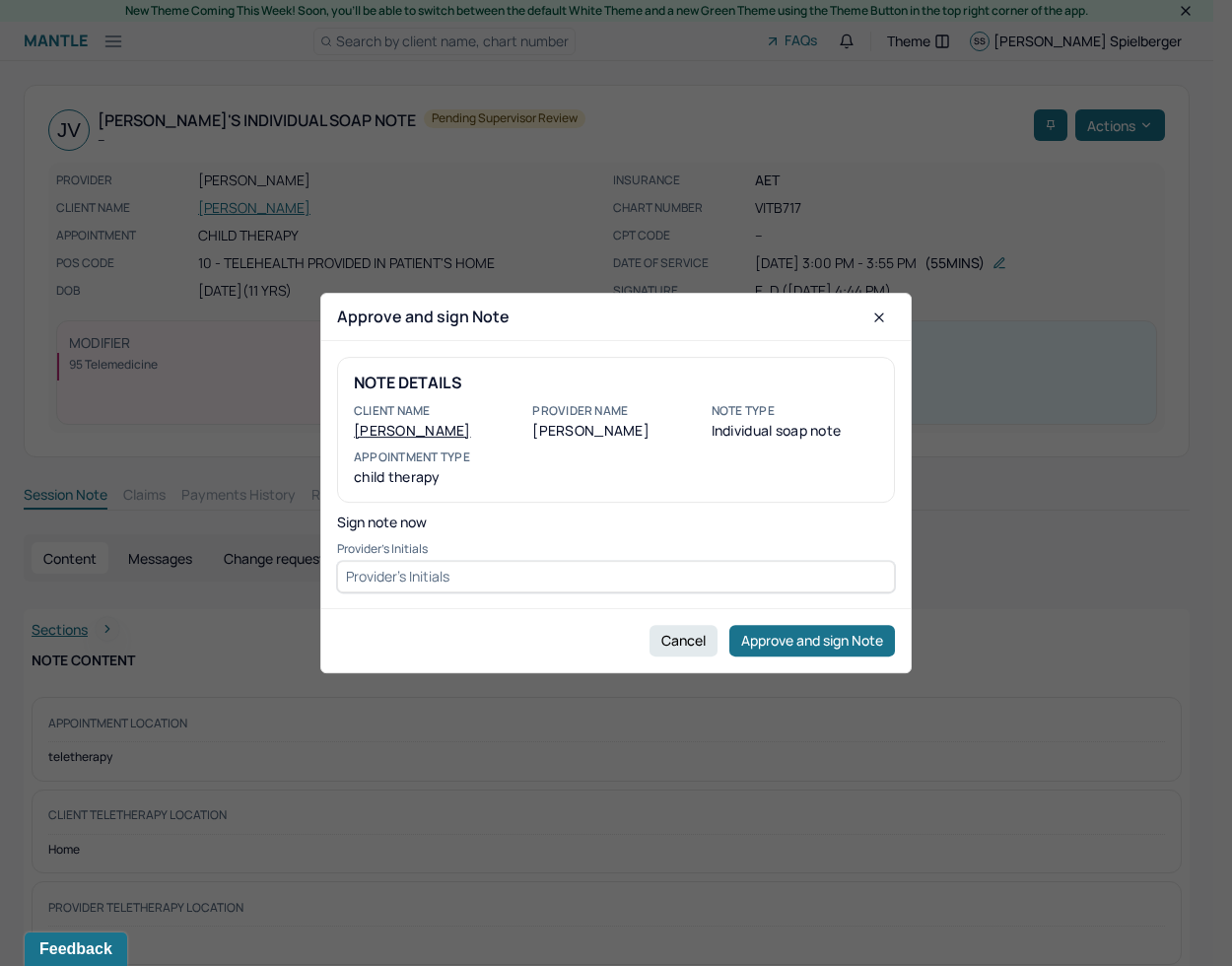 click at bounding box center (616, 577) 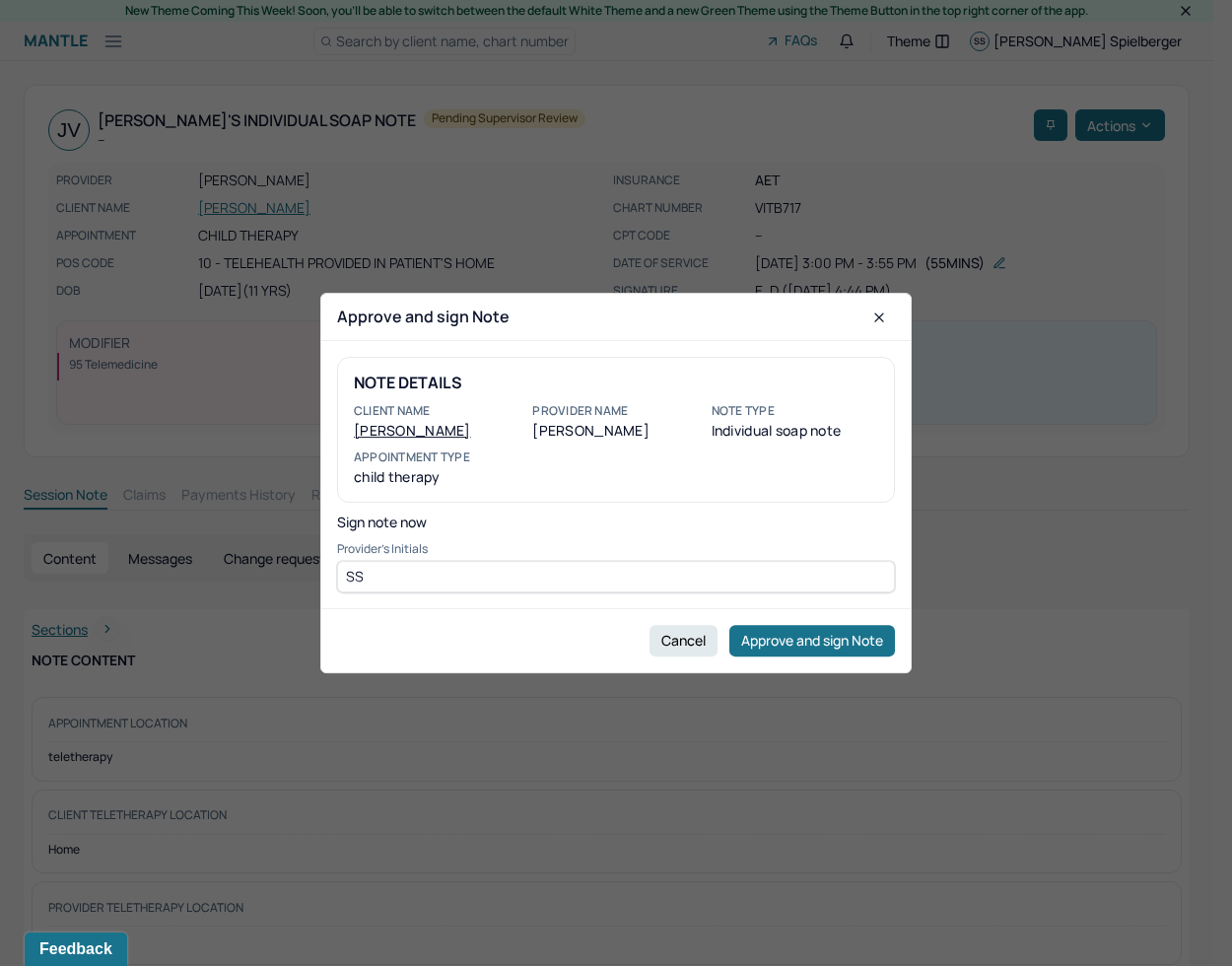 type on "SS" 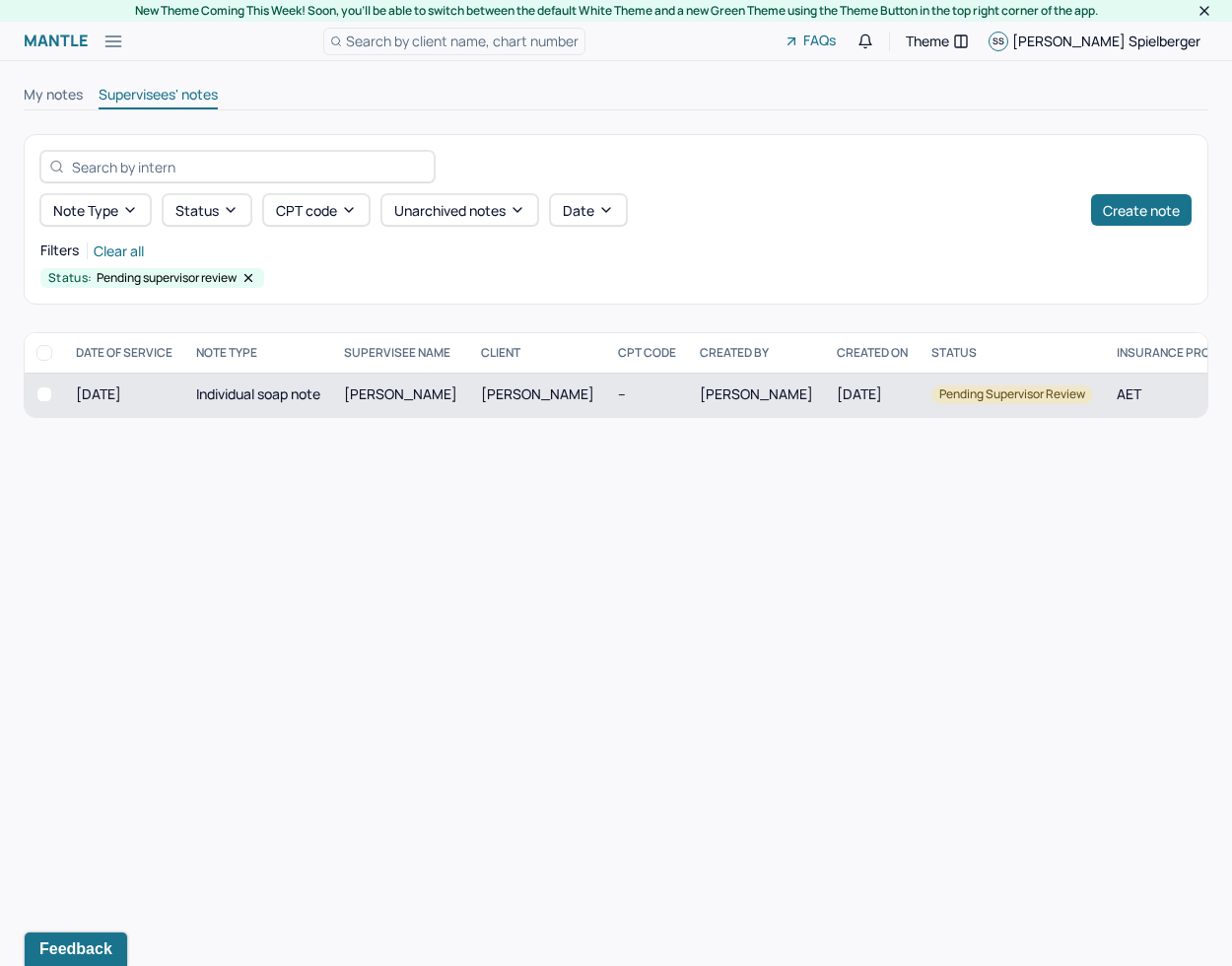 click on "--" at bounding box center [647, 394] 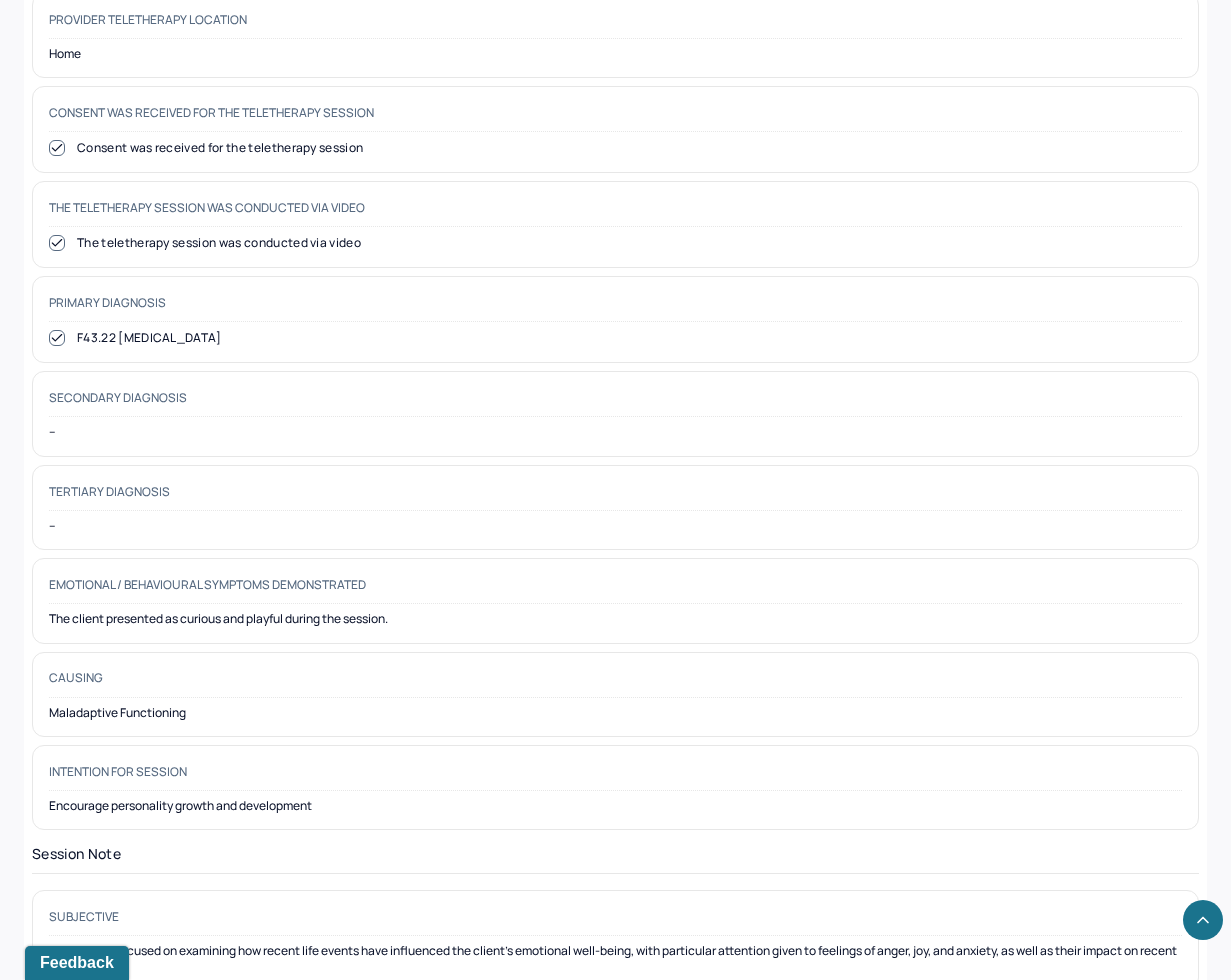 scroll, scrollTop: 950, scrollLeft: 0, axis: vertical 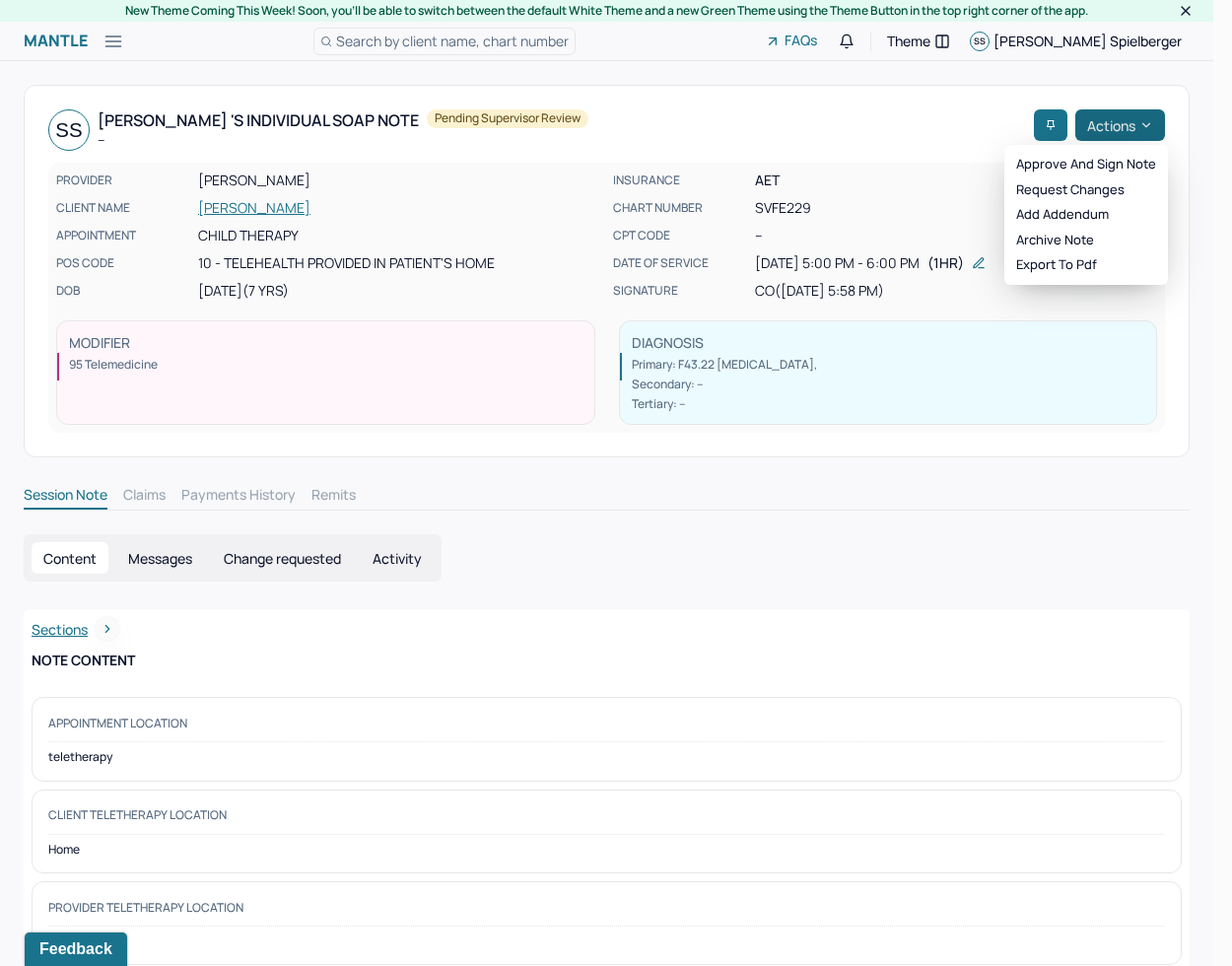 click on "Actions" at bounding box center [1120, 125] 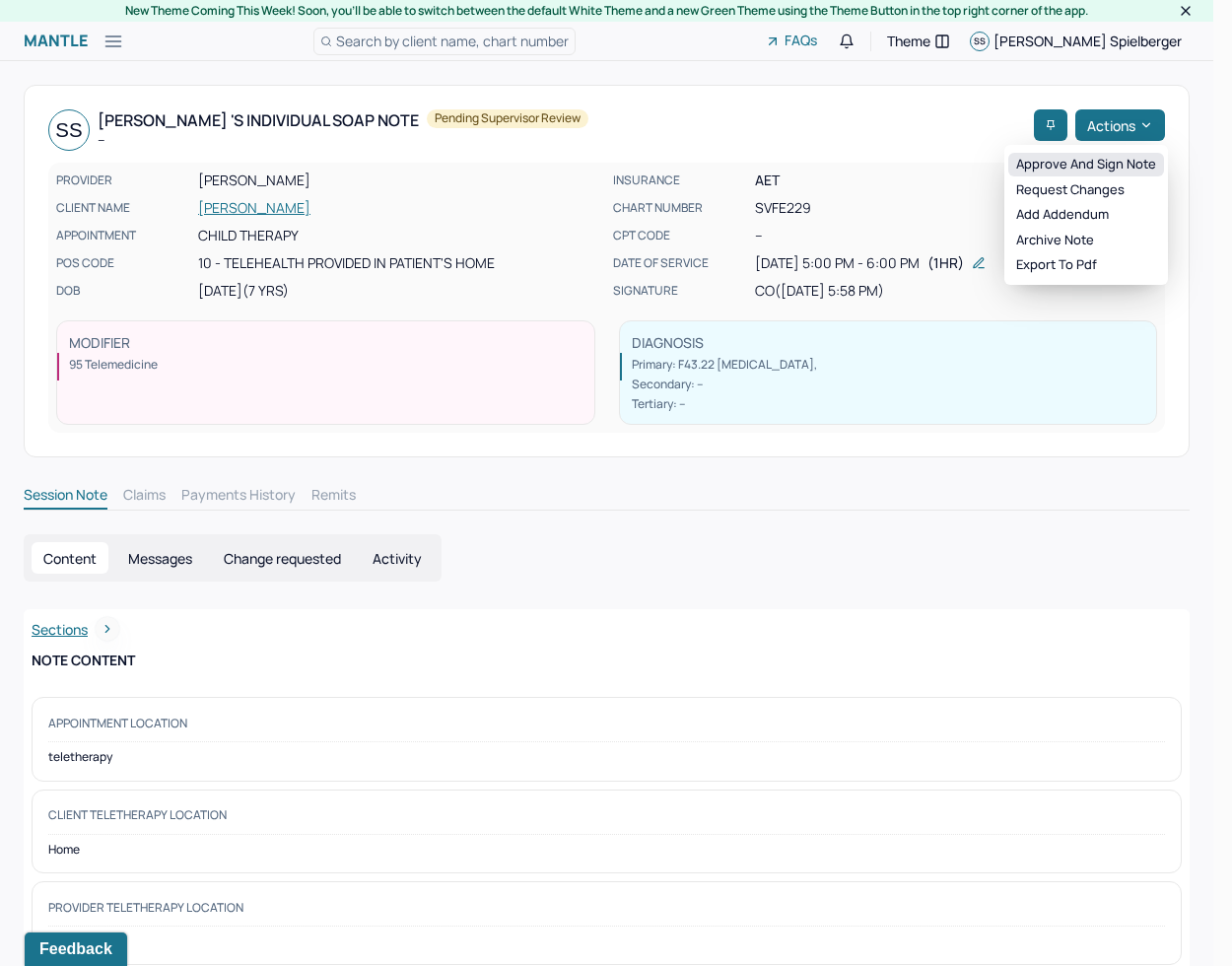 click on "Approve and sign note" at bounding box center (1086, 165) 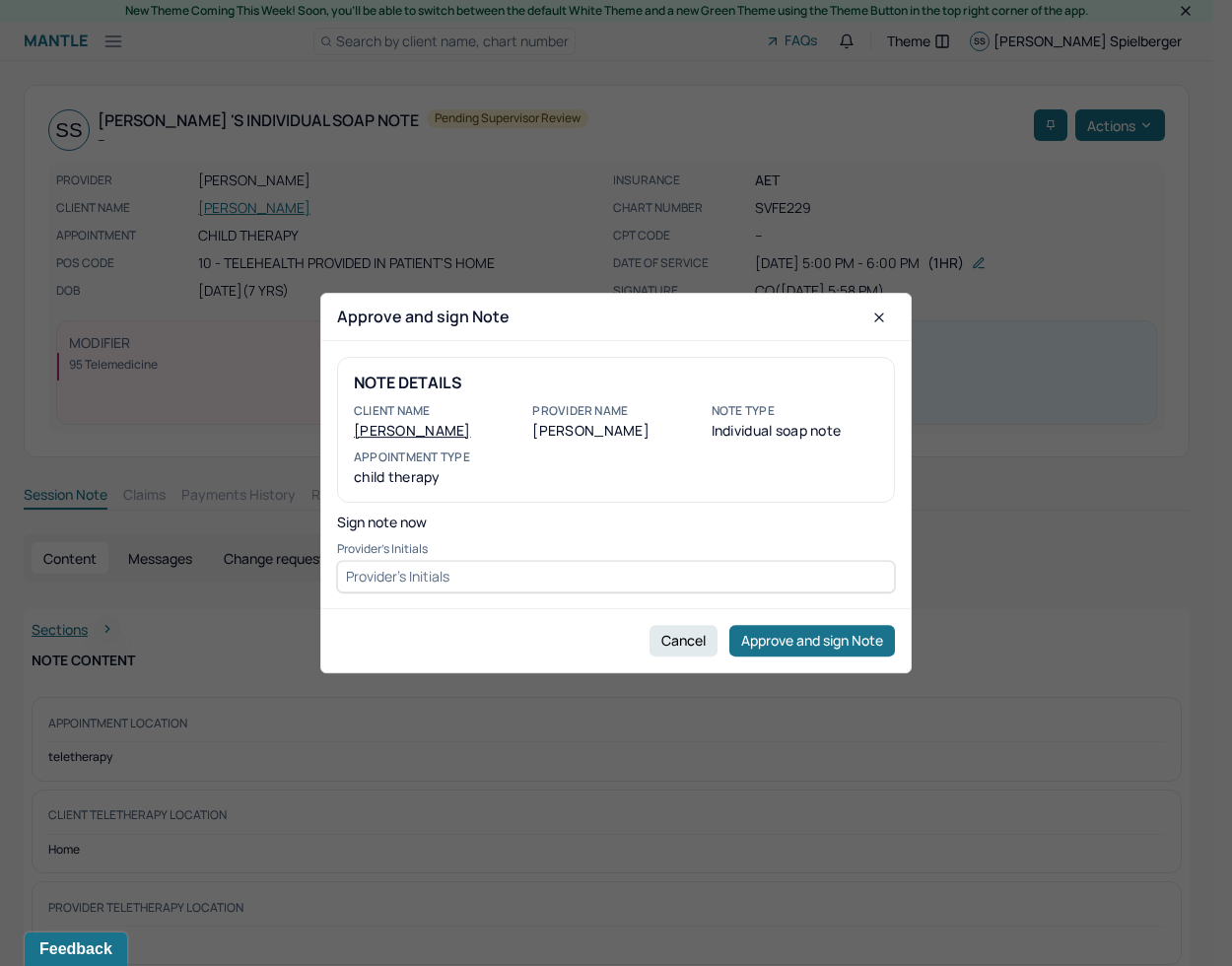 click at bounding box center [616, 577] 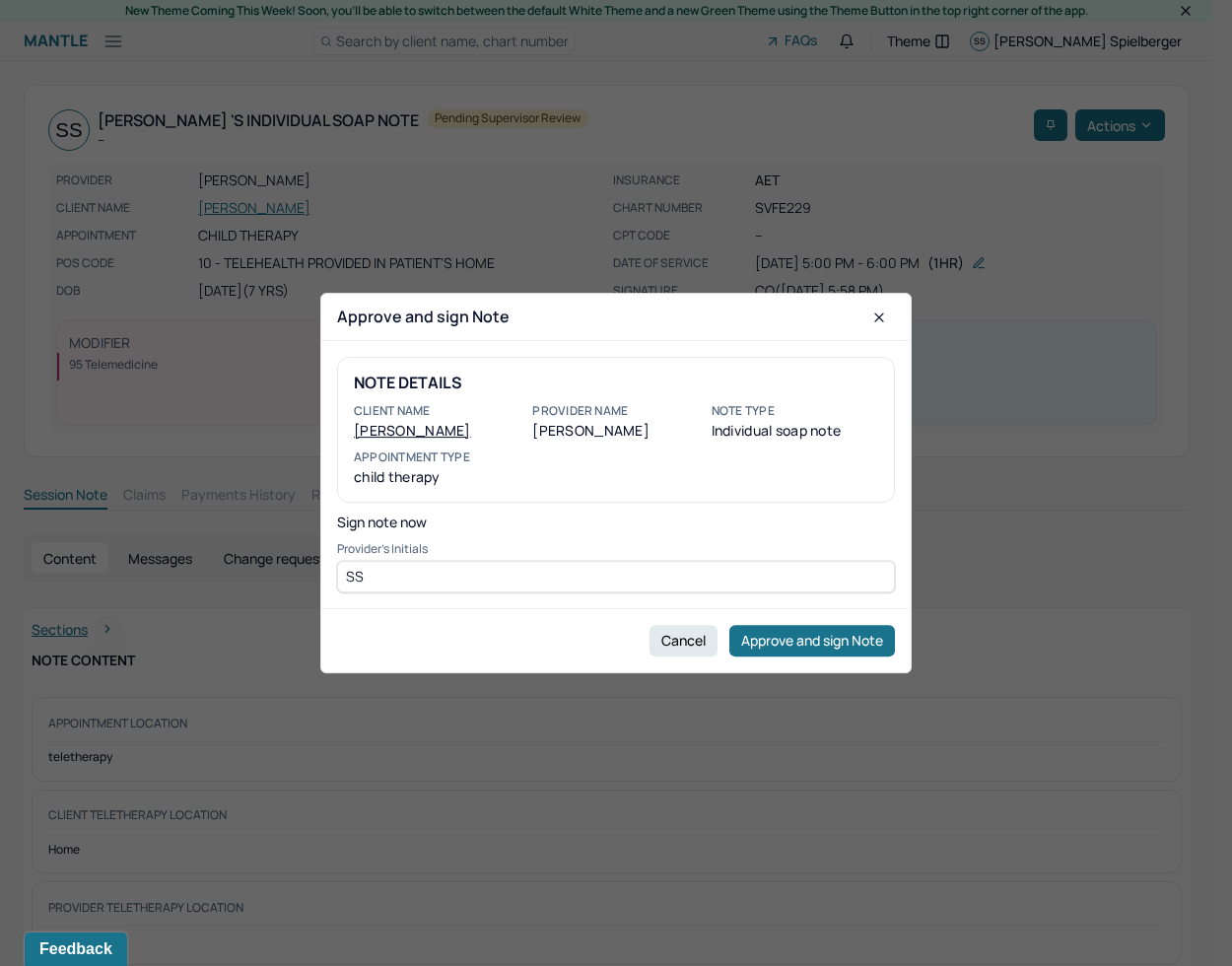 type on "SS" 